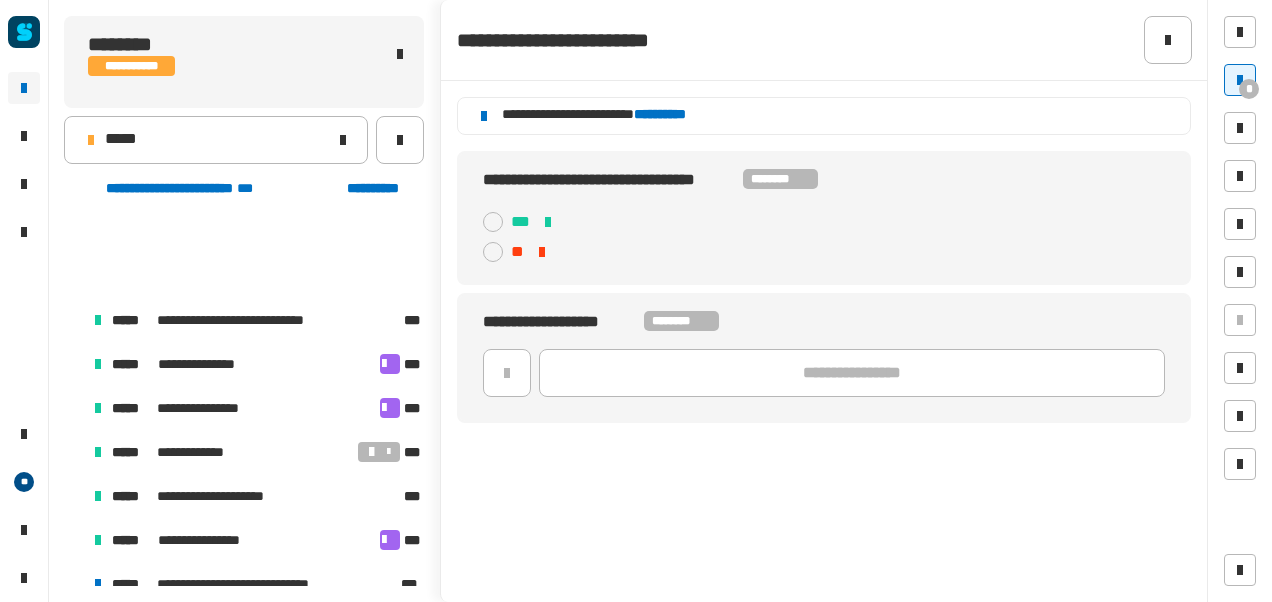 scroll, scrollTop: 0, scrollLeft: 0, axis: both 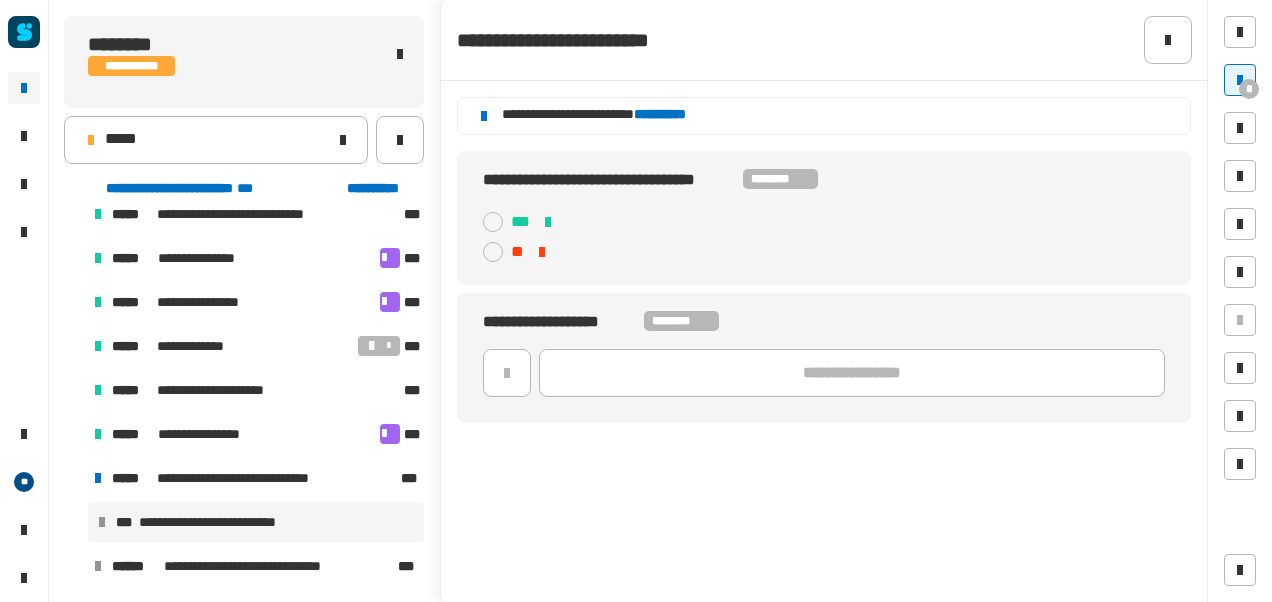 click on "**********" 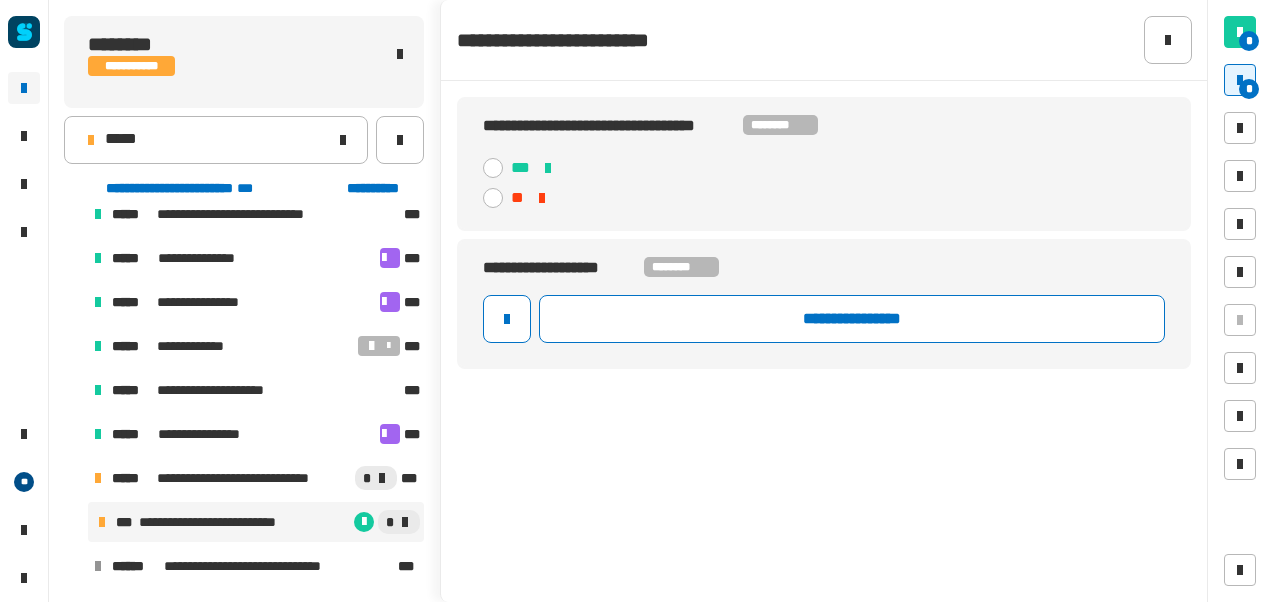 click 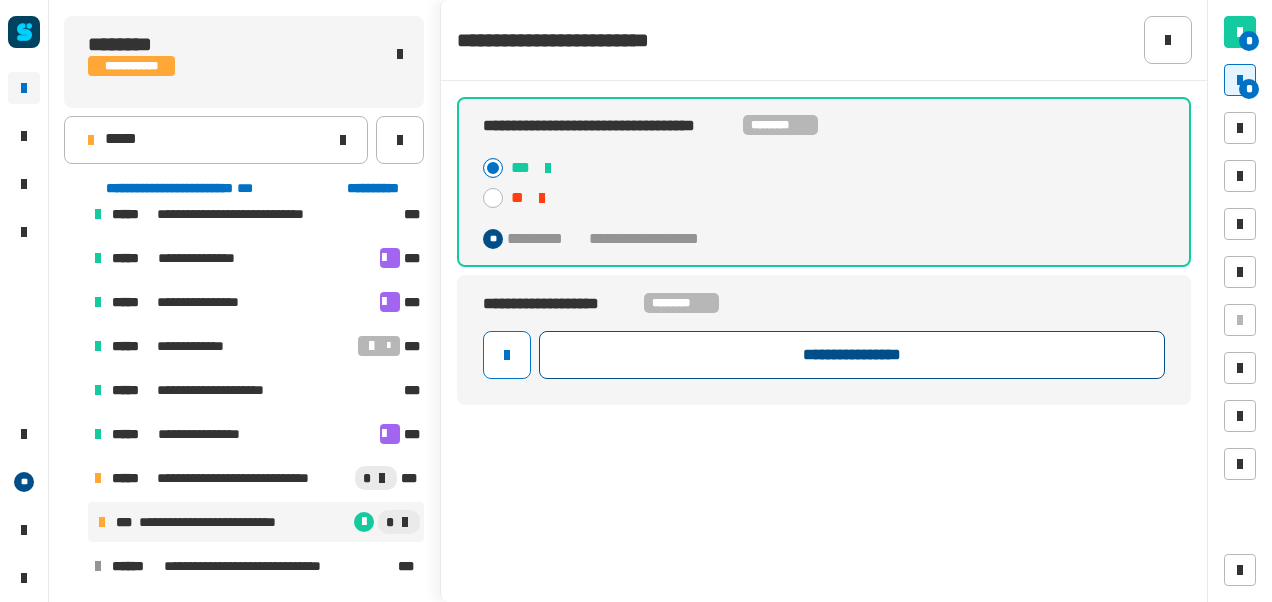 click on "**********" 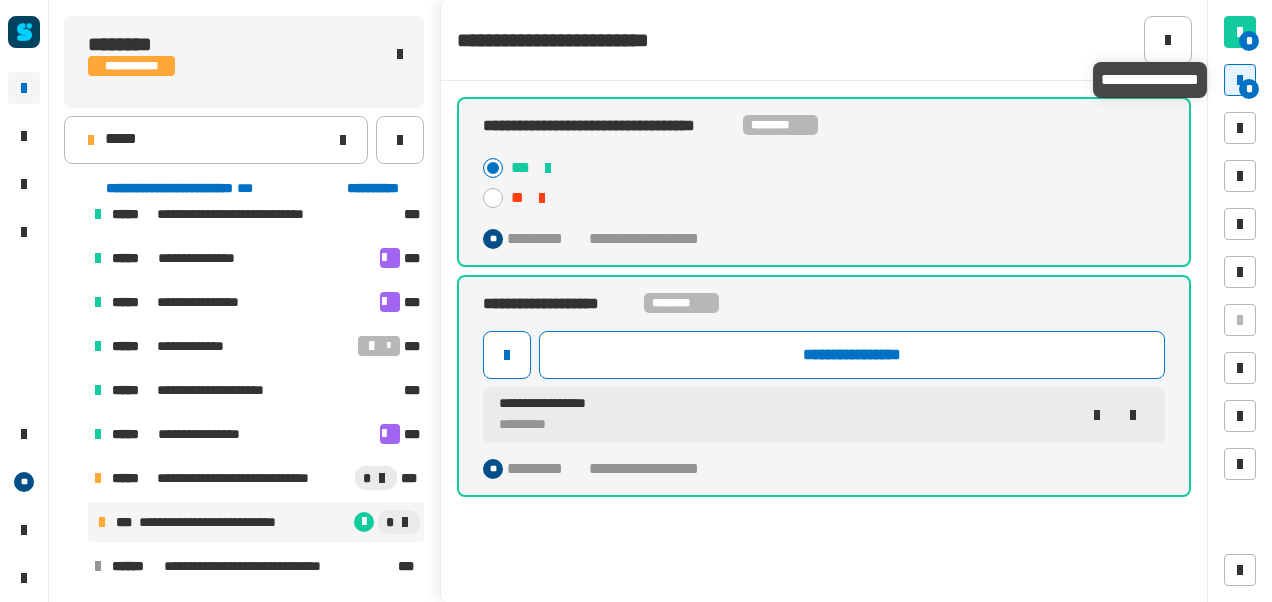 click on "*" at bounding box center [1240, 80] 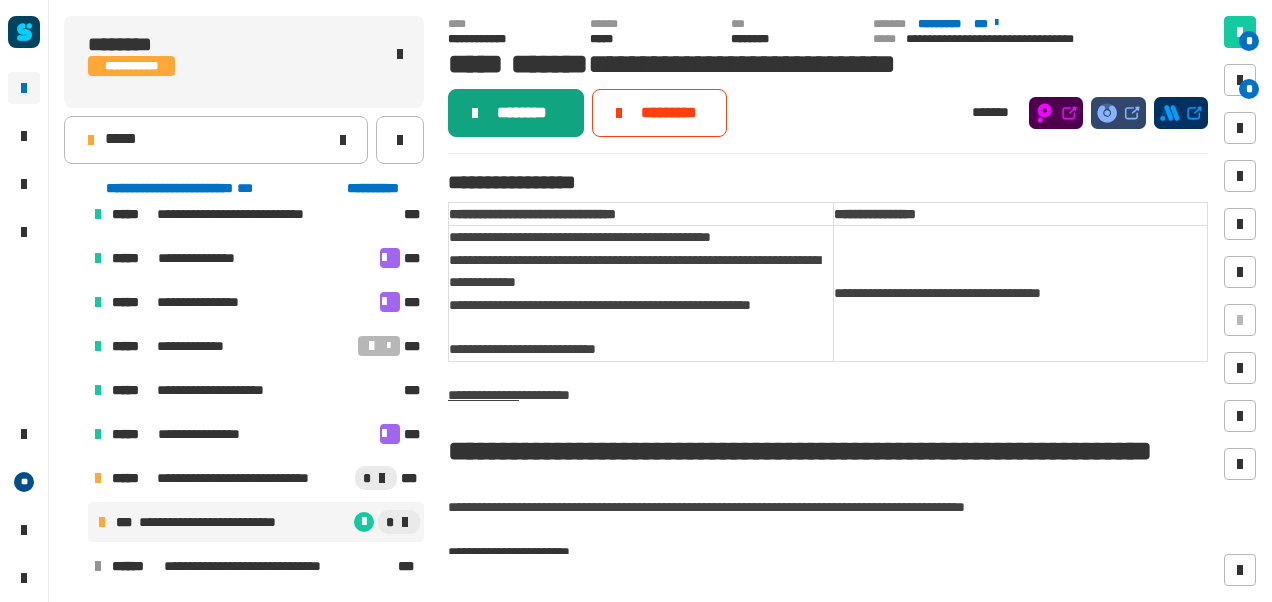 click on "********" 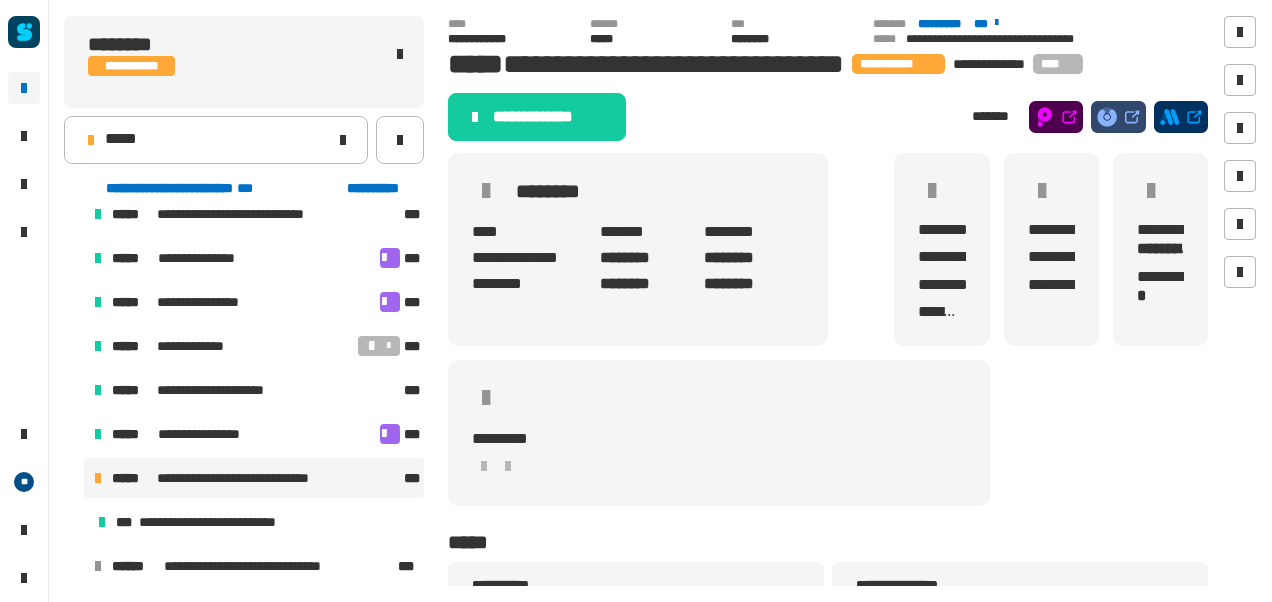 click on "**********" 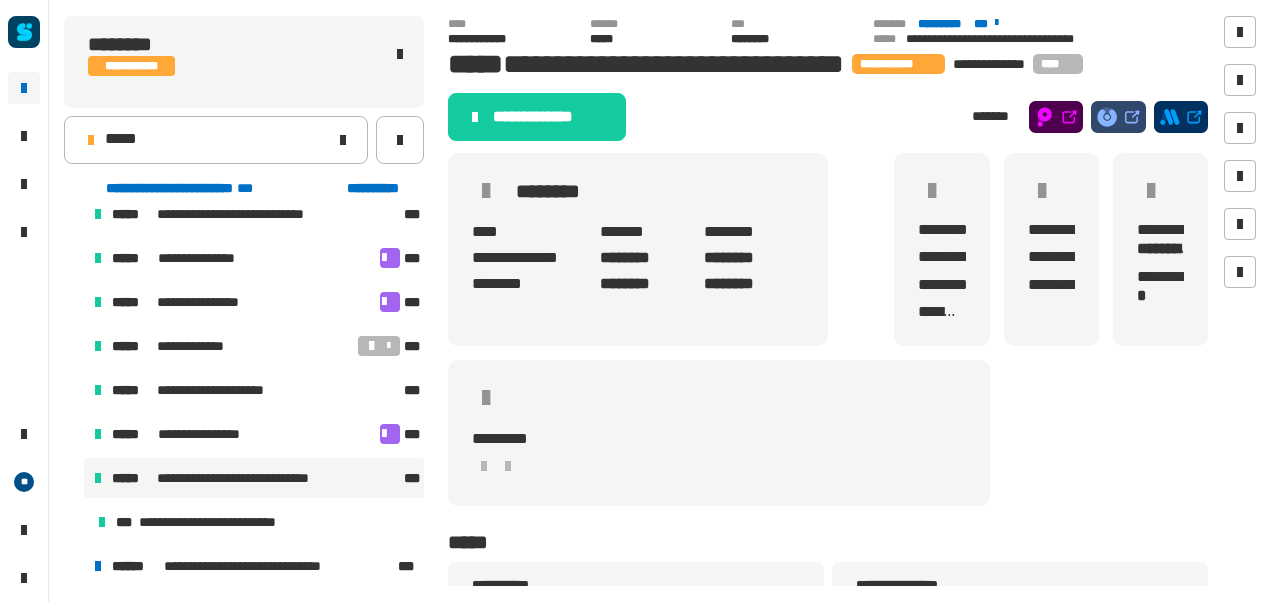 scroll, scrollTop: 194, scrollLeft: 0, axis: vertical 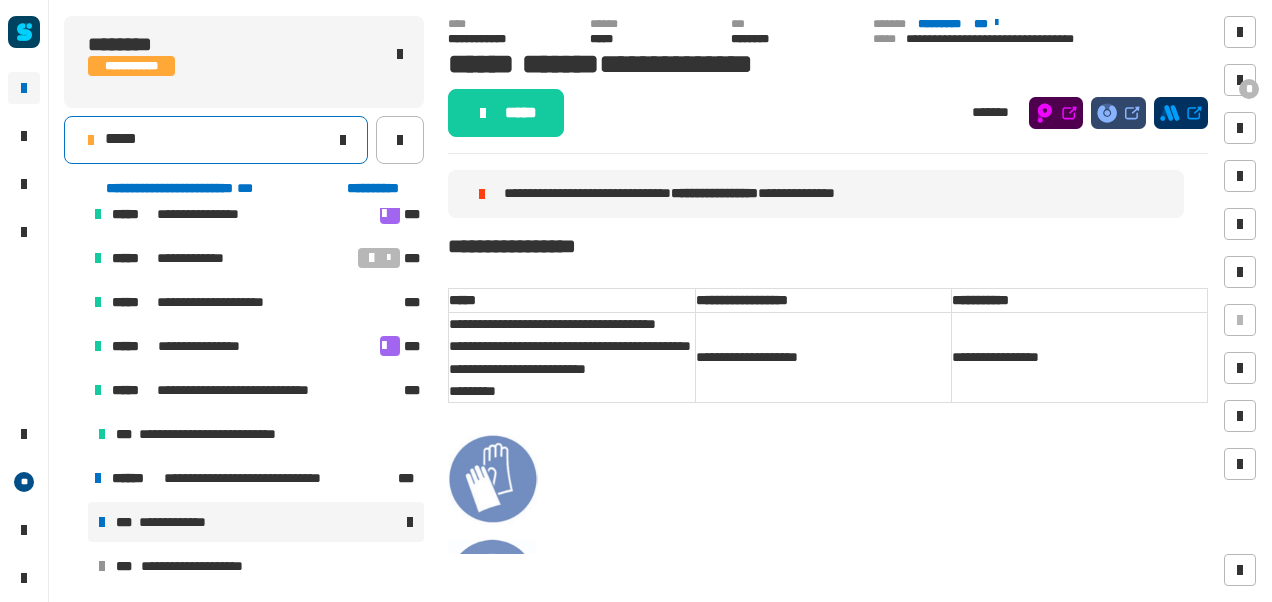 click on "*****" 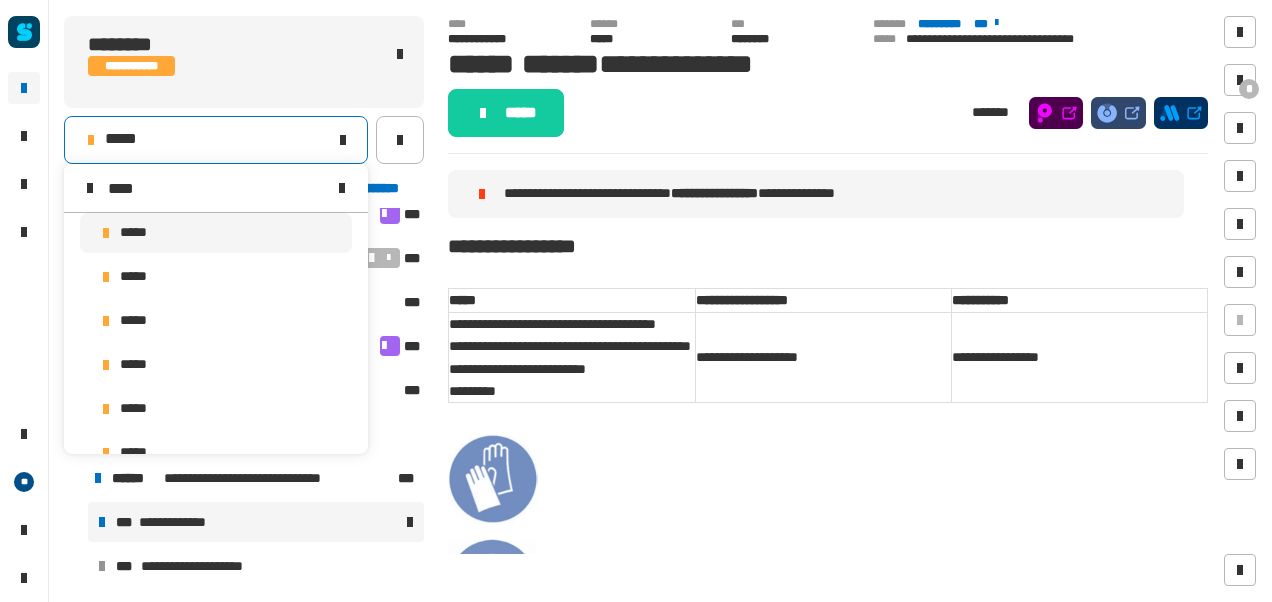 scroll, scrollTop: 0, scrollLeft: 0, axis: both 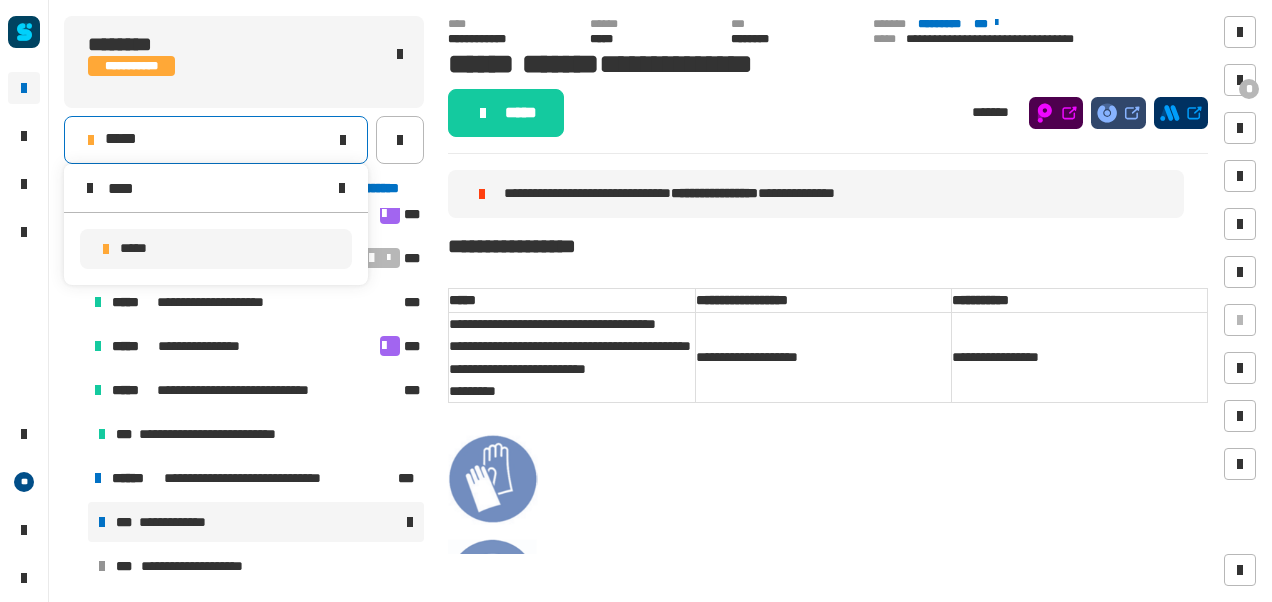 type on "****" 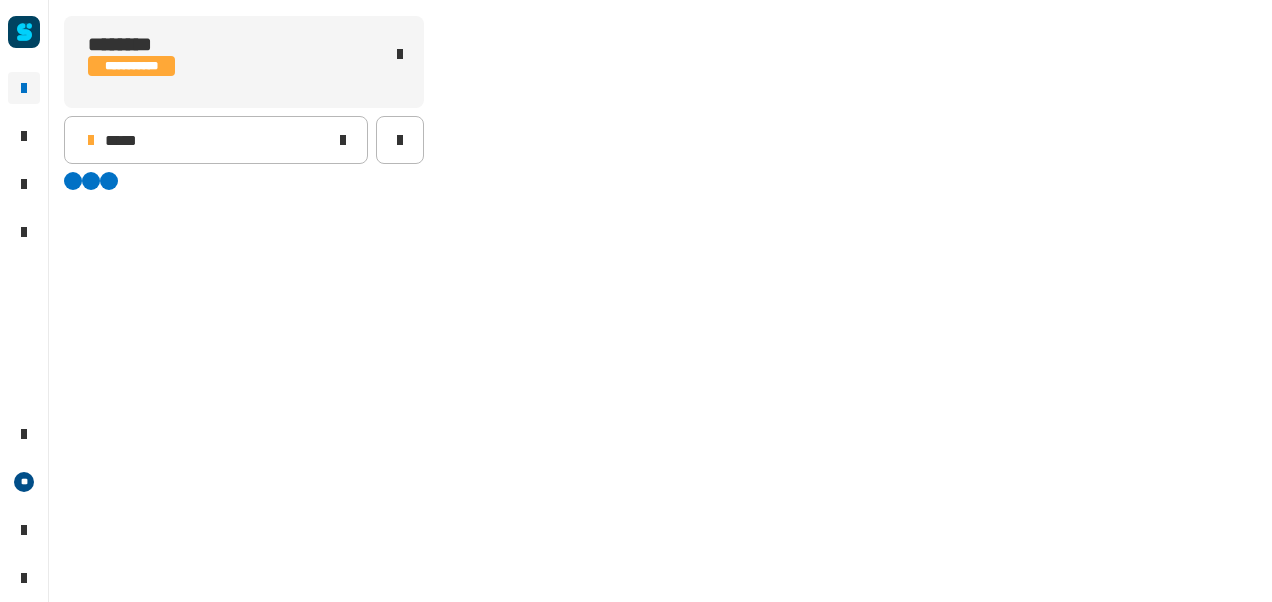 scroll, scrollTop: 0, scrollLeft: 0, axis: both 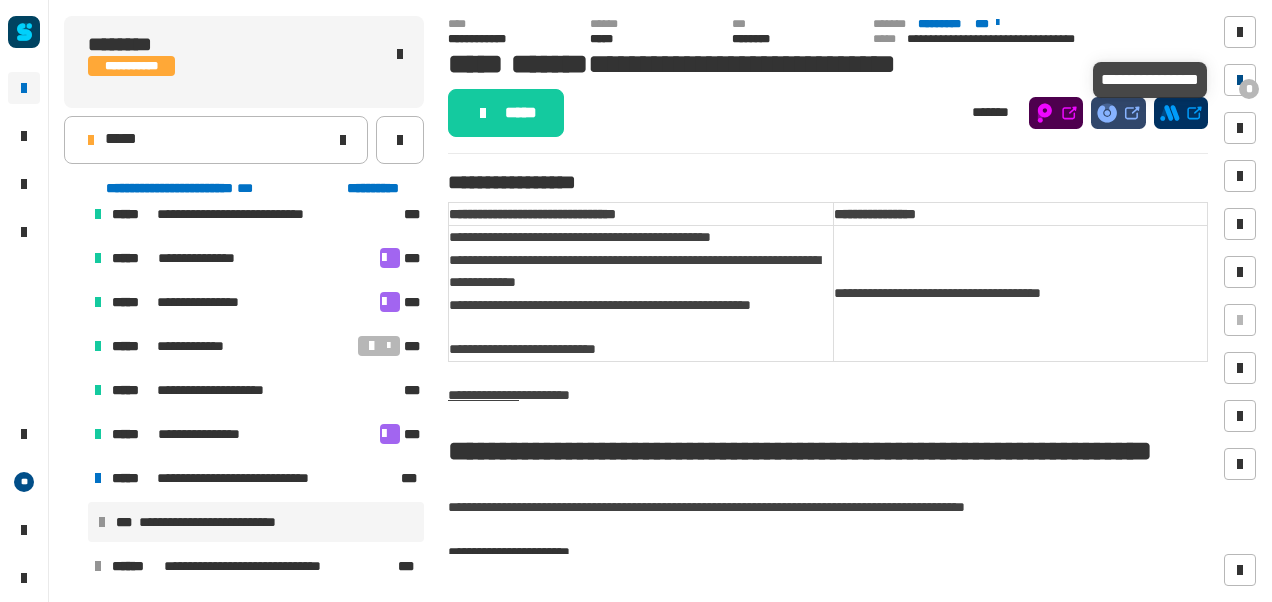 click at bounding box center [1240, 80] 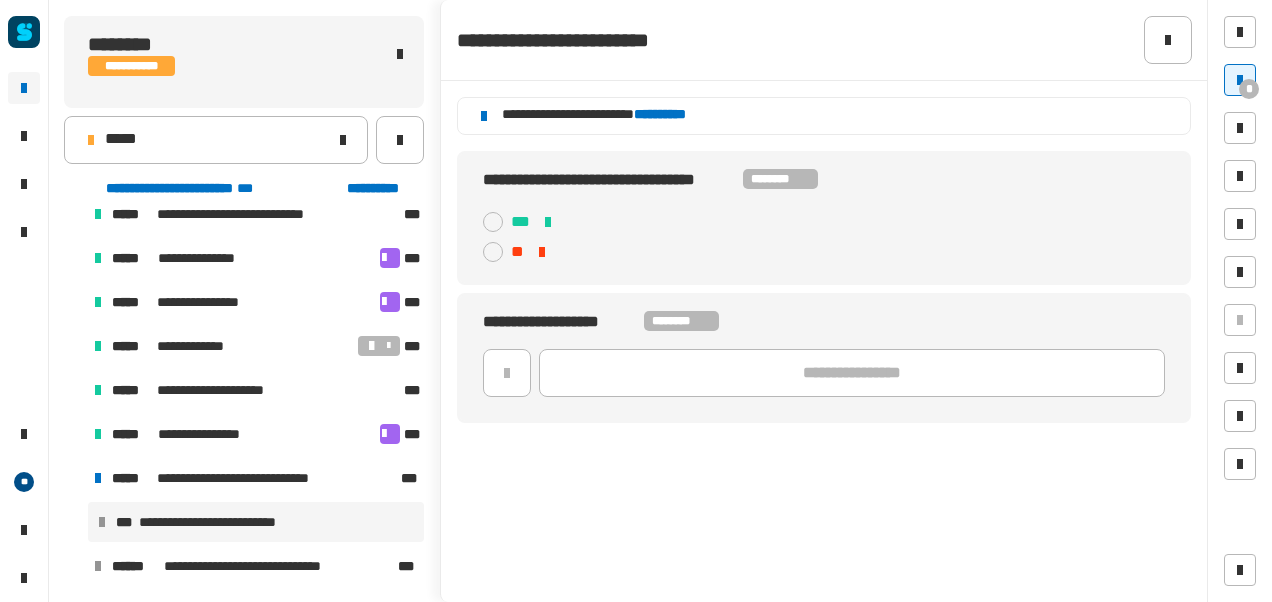 click on "**********" 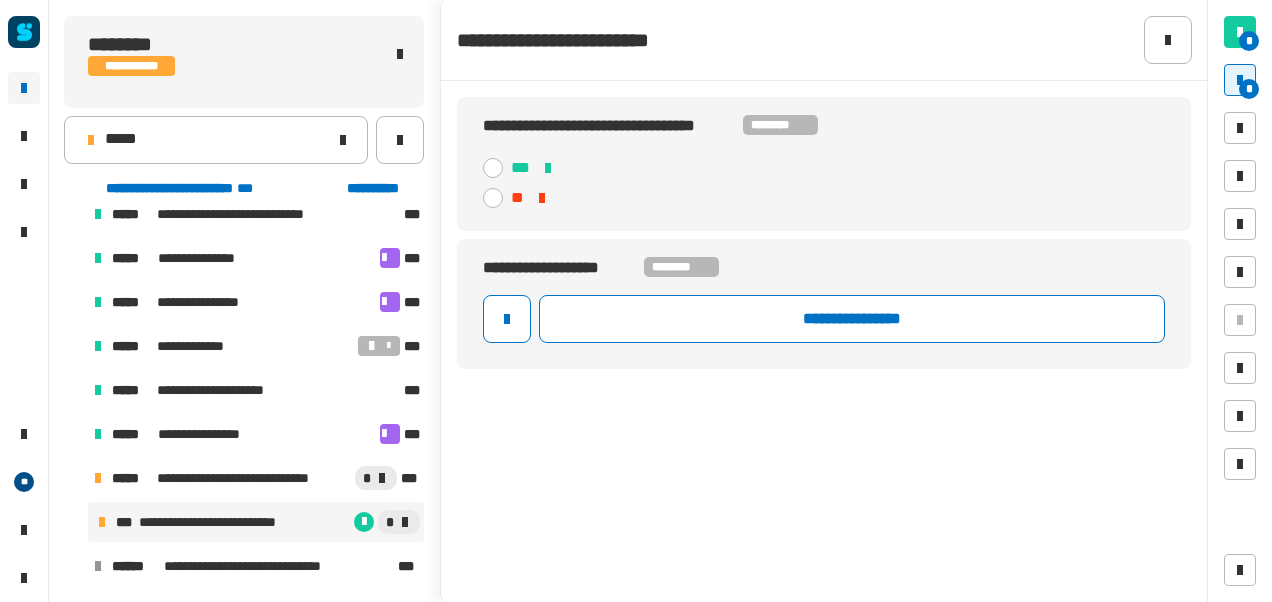 click 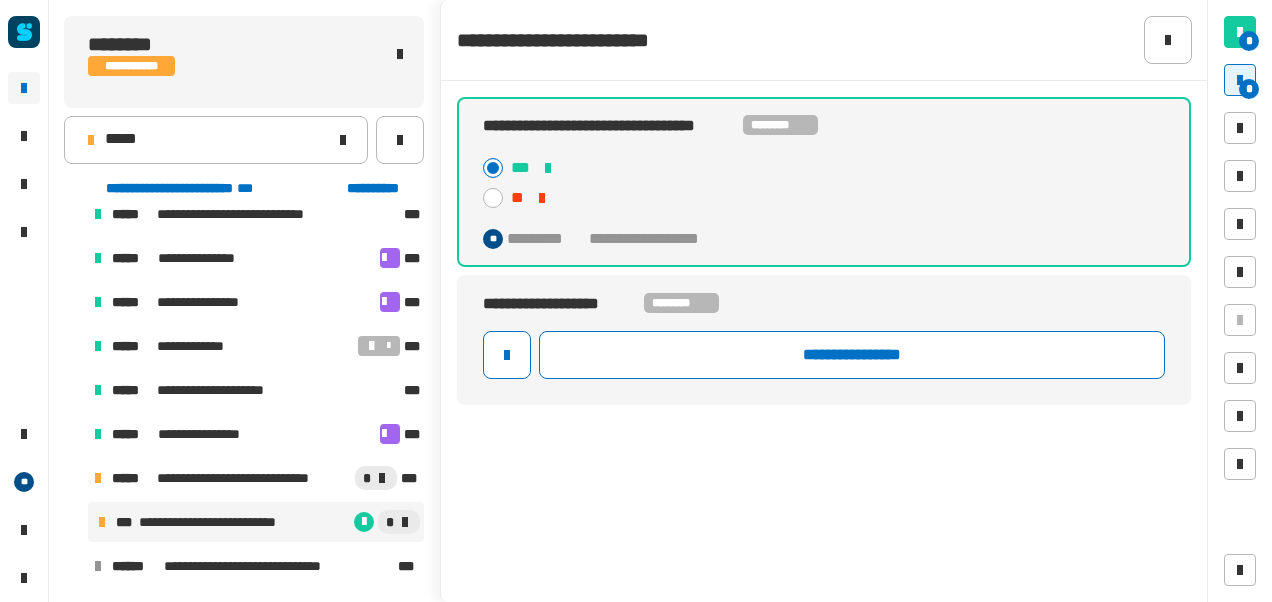 drag, startPoint x: 684, startPoint y: 411, endPoint x: 703, endPoint y: 391, distance: 27.58623 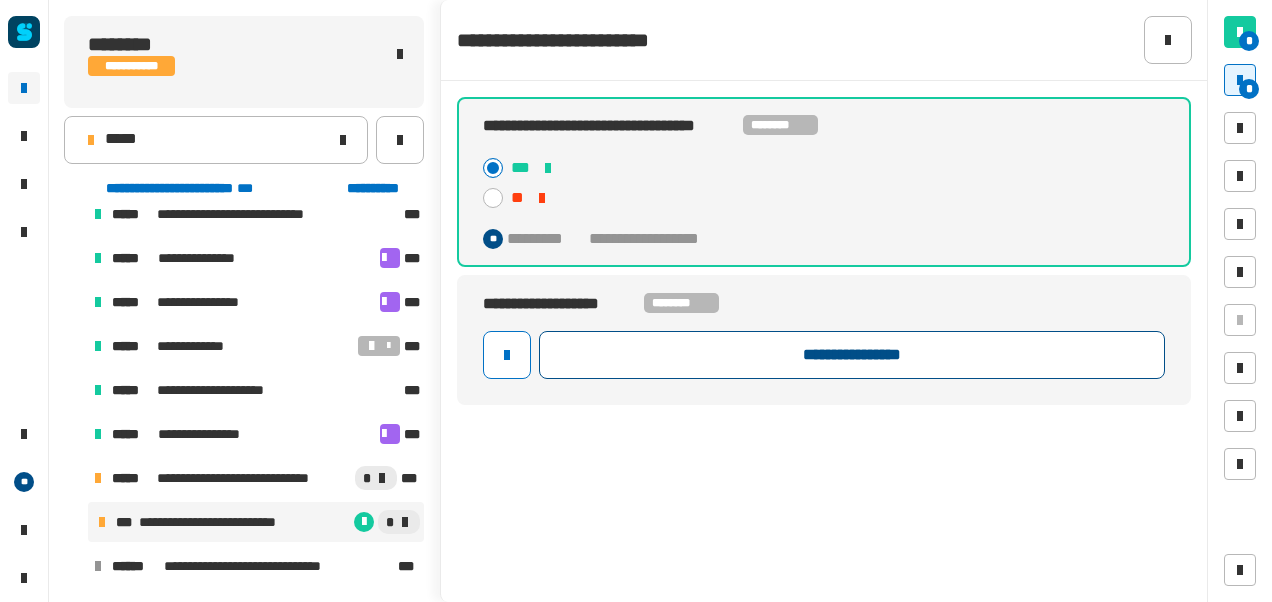 click on "**********" 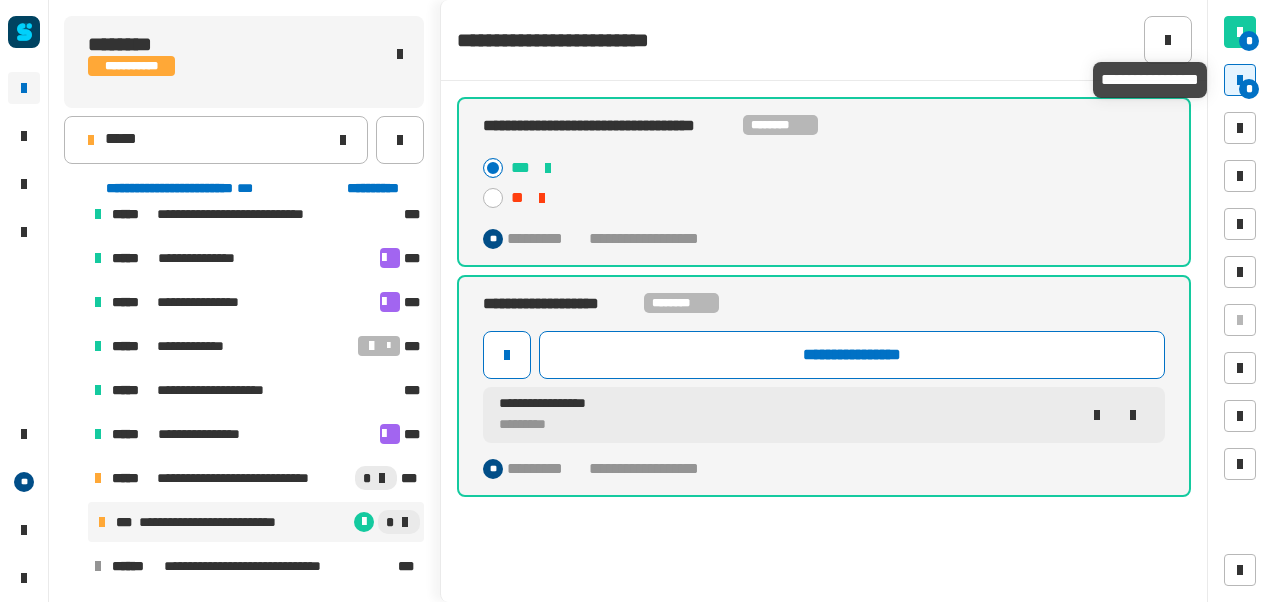 click at bounding box center [1240, 80] 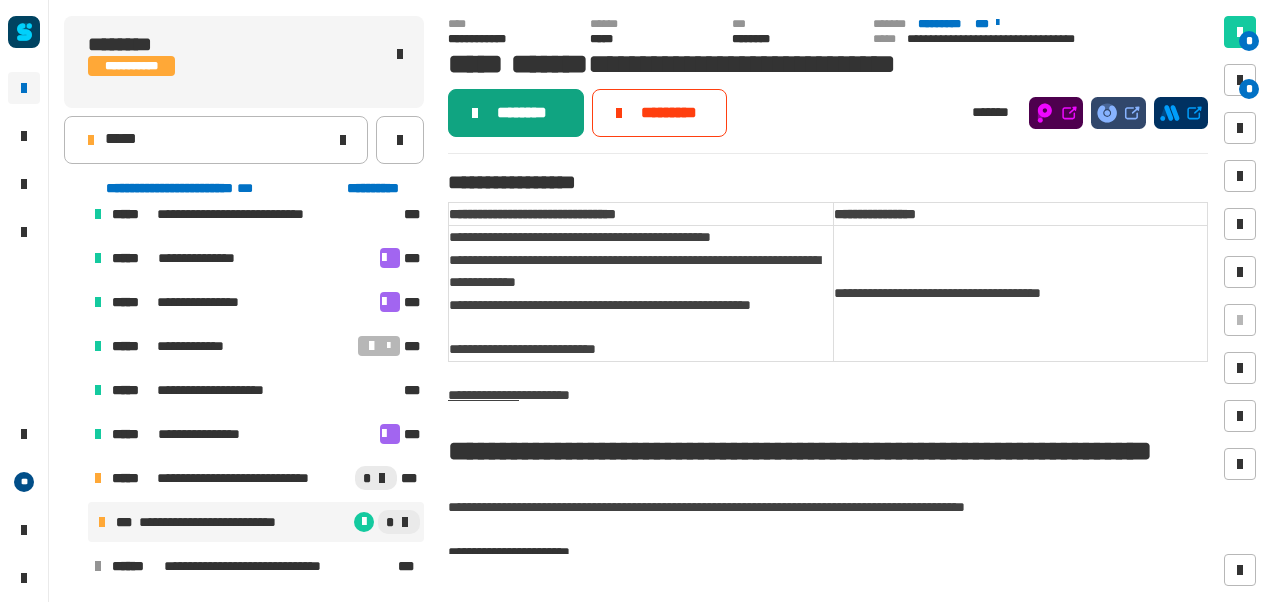 click on "********" 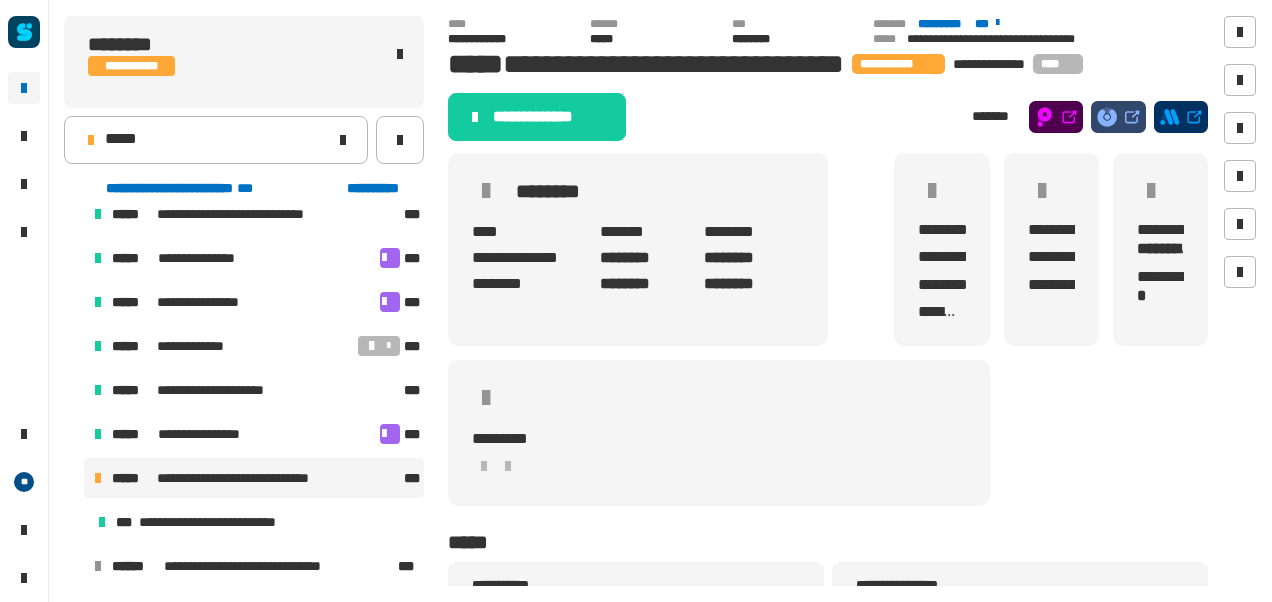 click on "**********" 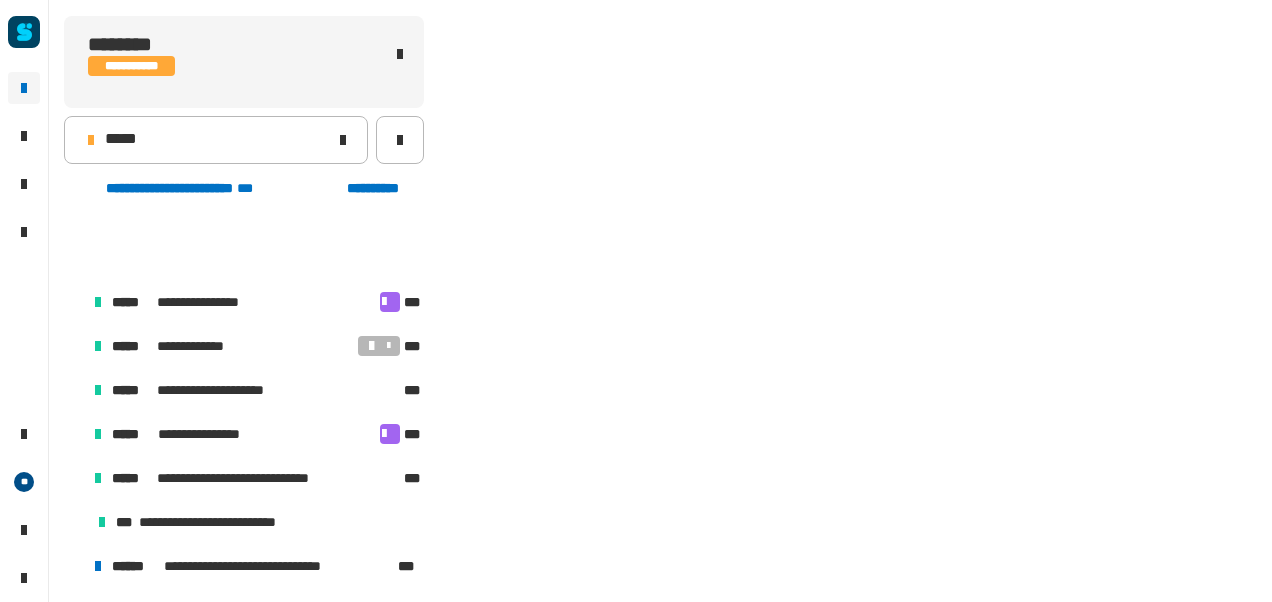 scroll, scrollTop: 194, scrollLeft: 0, axis: vertical 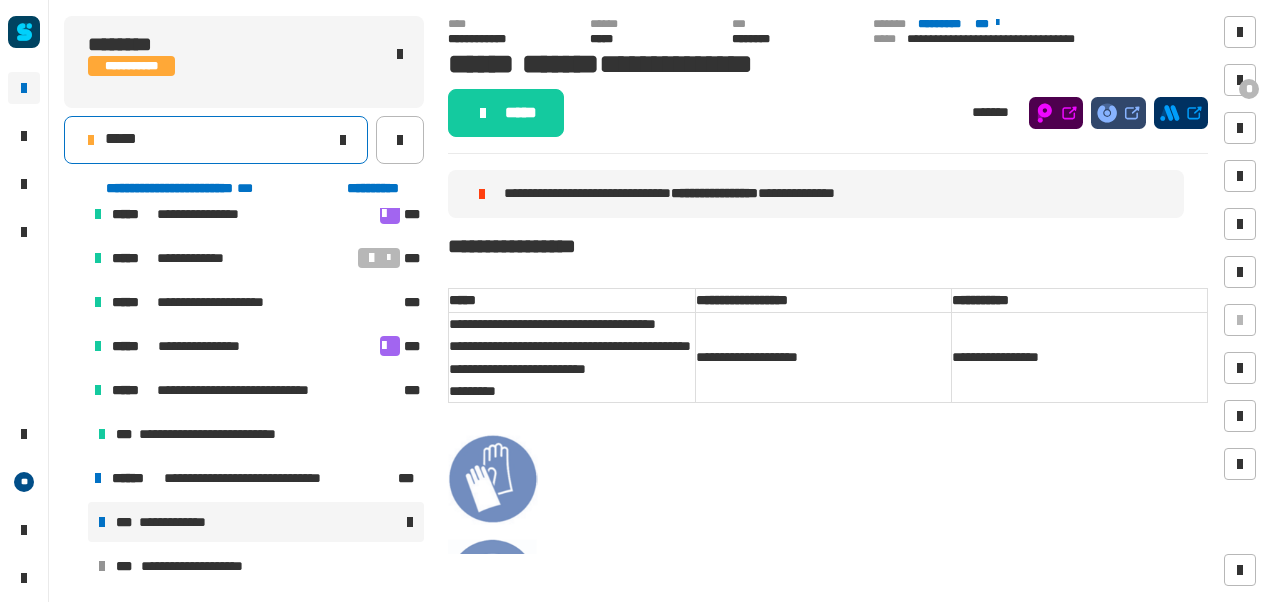 click on "*****" 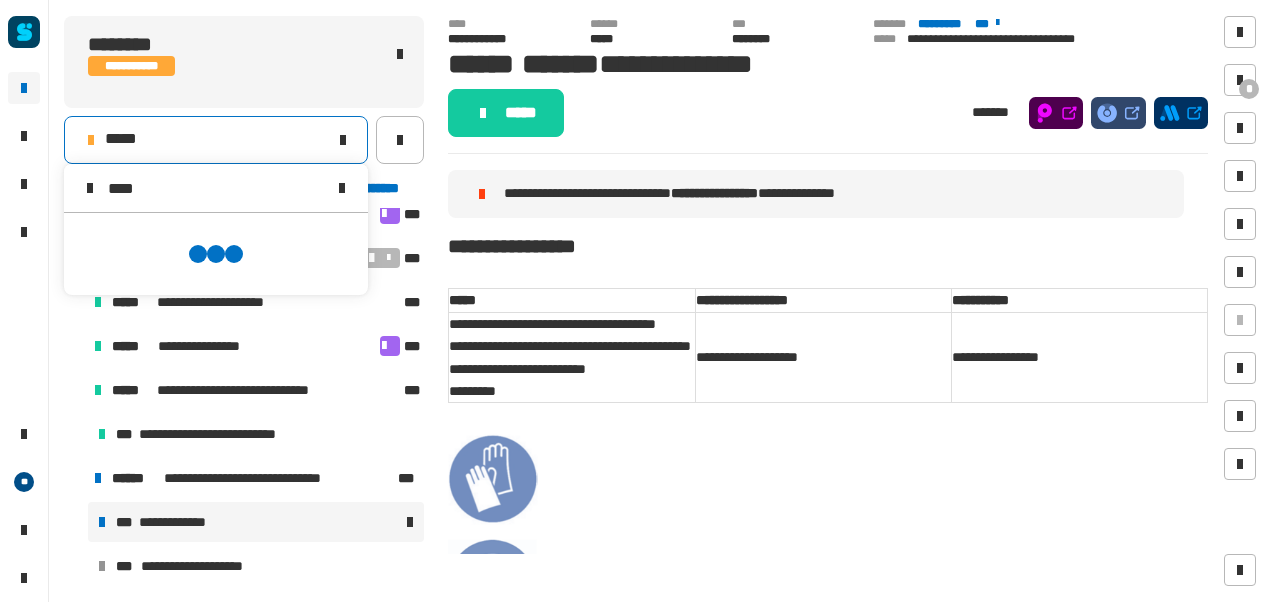 scroll, scrollTop: 0, scrollLeft: 0, axis: both 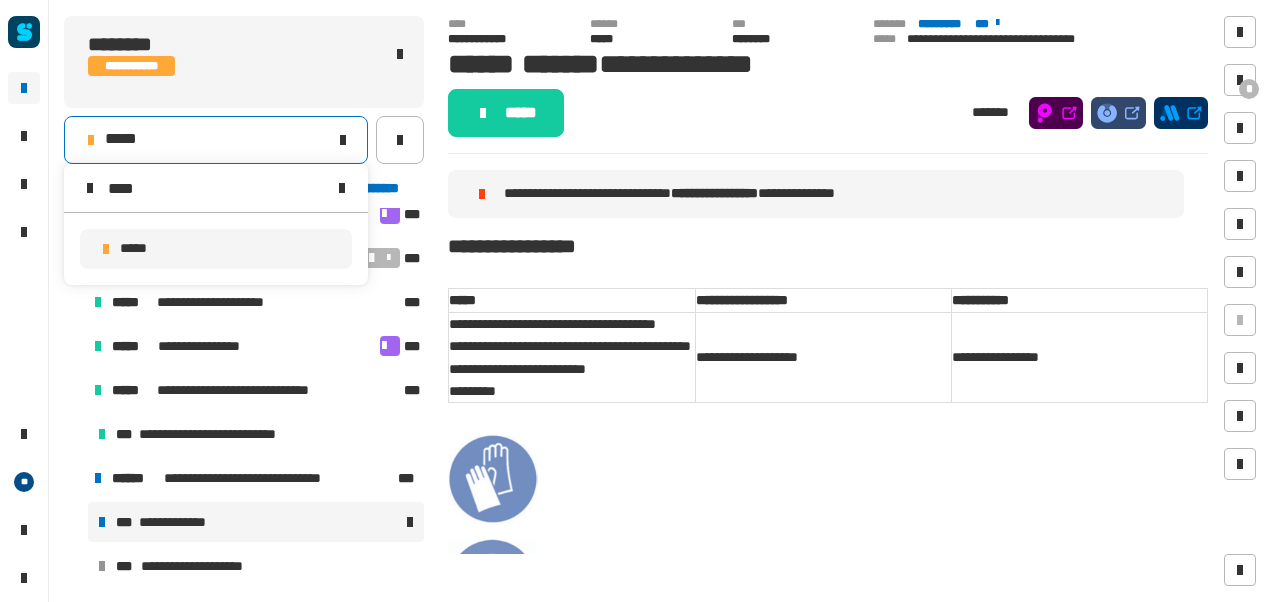 type on "****" 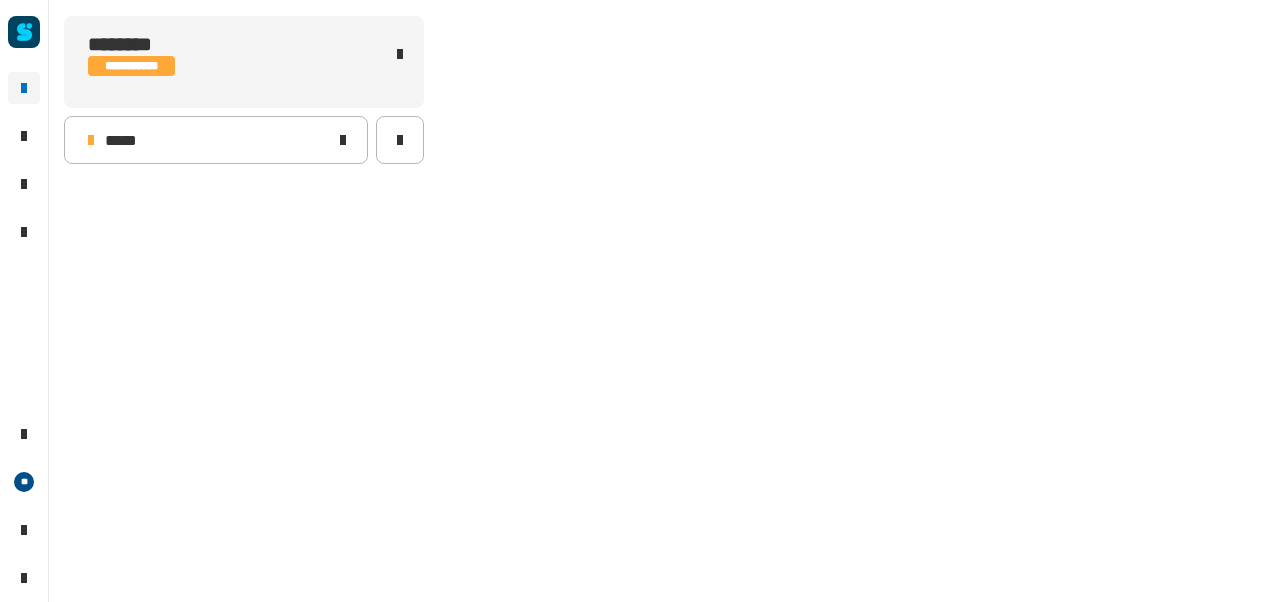 scroll, scrollTop: 0, scrollLeft: 0, axis: both 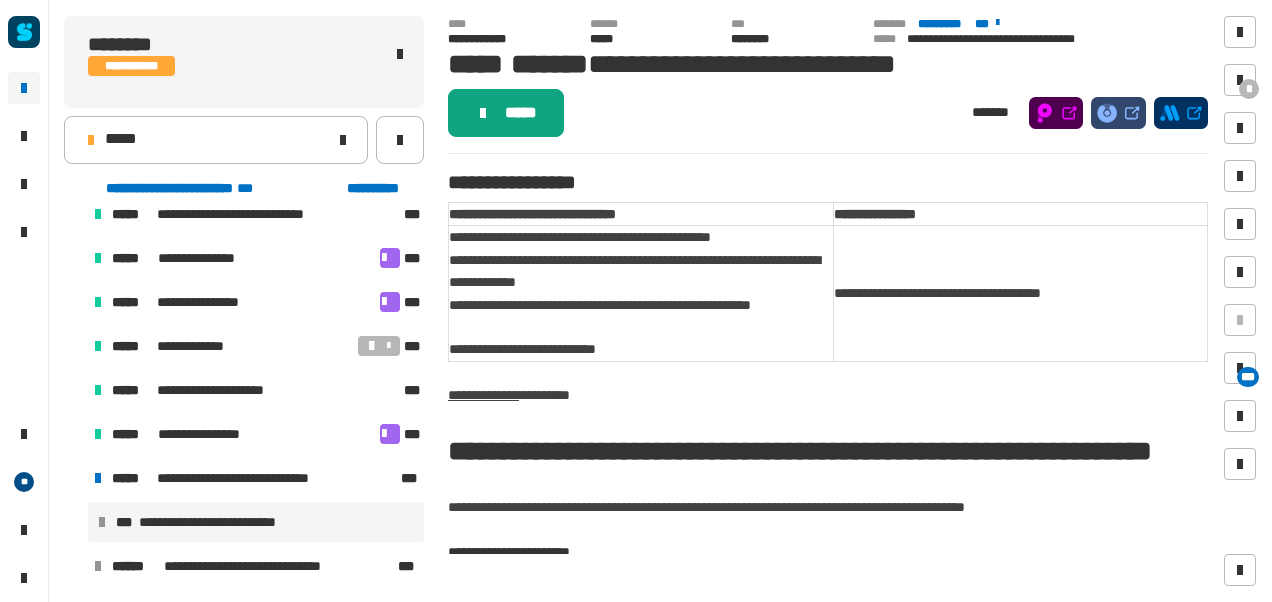 click on "*****" 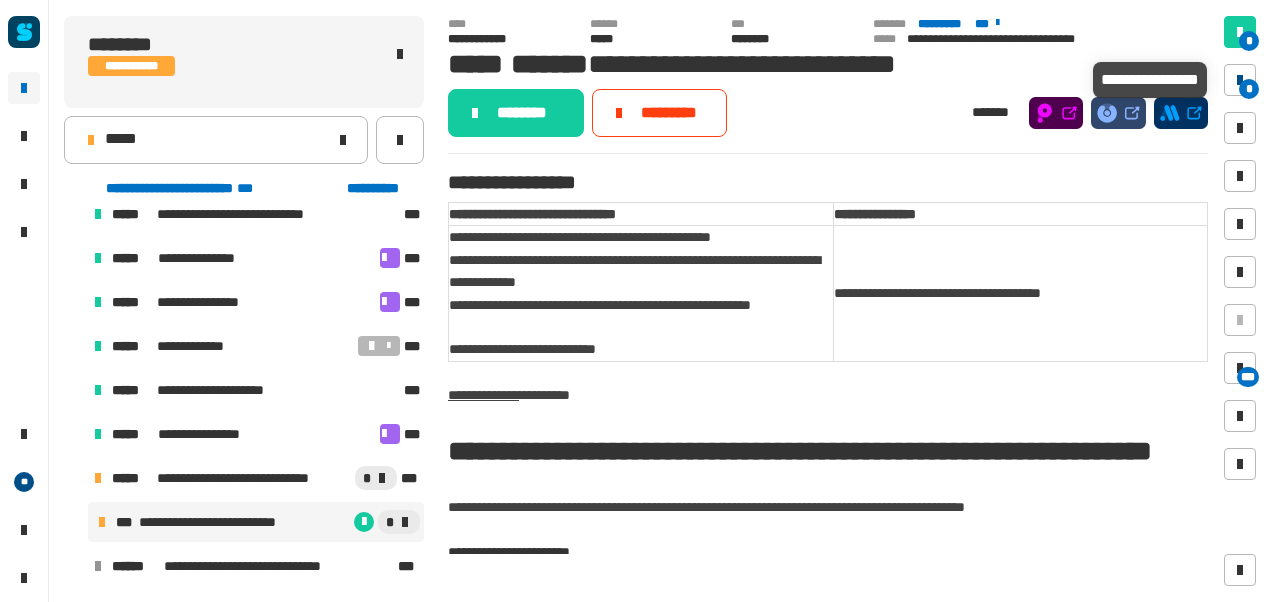 click at bounding box center (1240, 80) 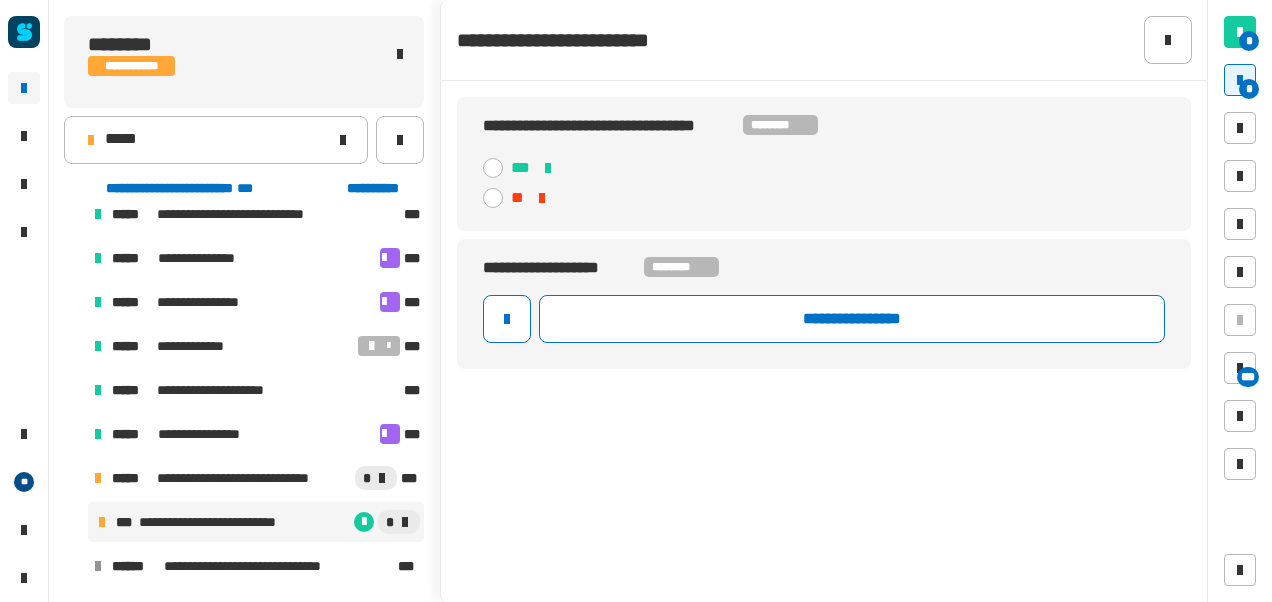 click on "***" 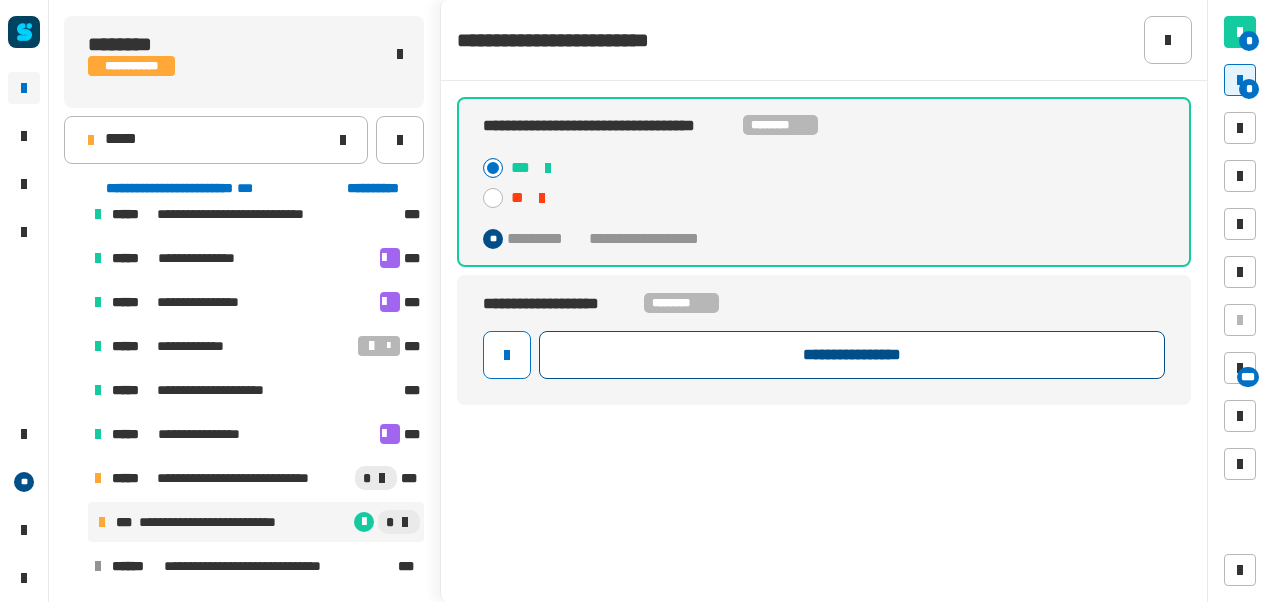 click on "**********" 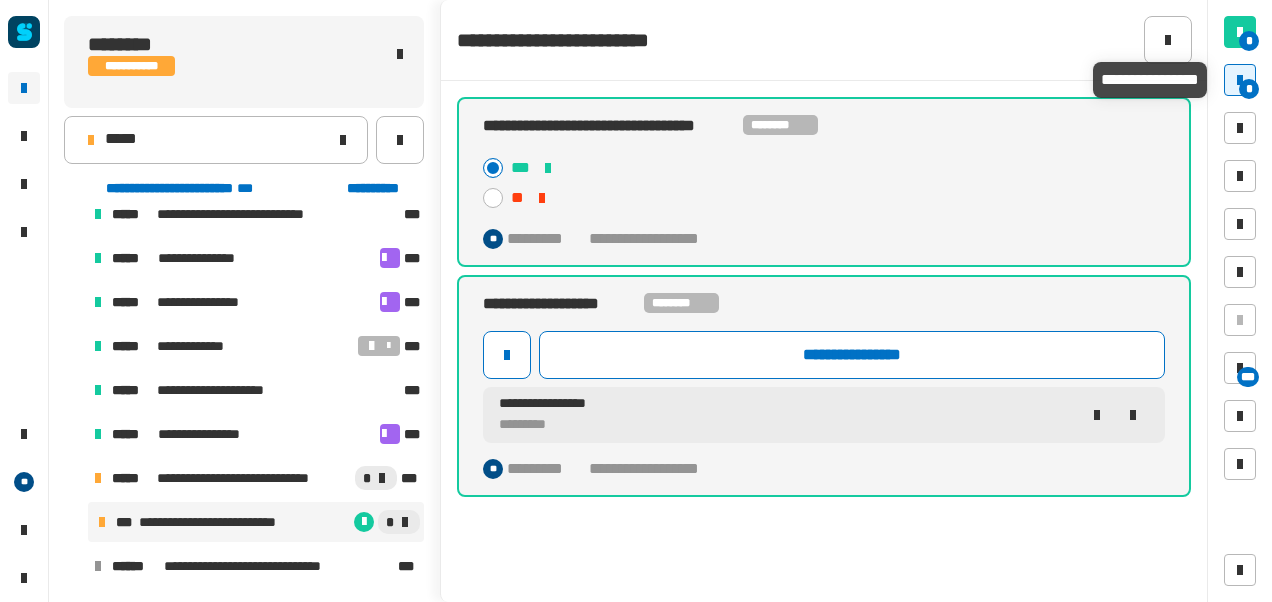 click on "*" at bounding box center [1249, 89] 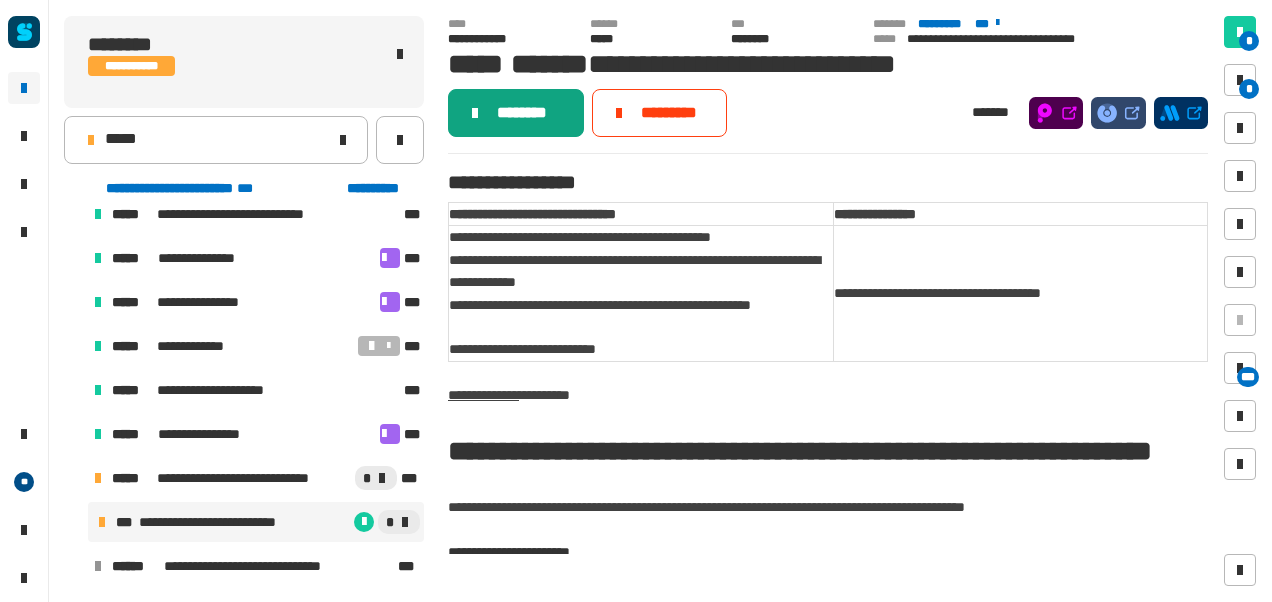 click on "********" 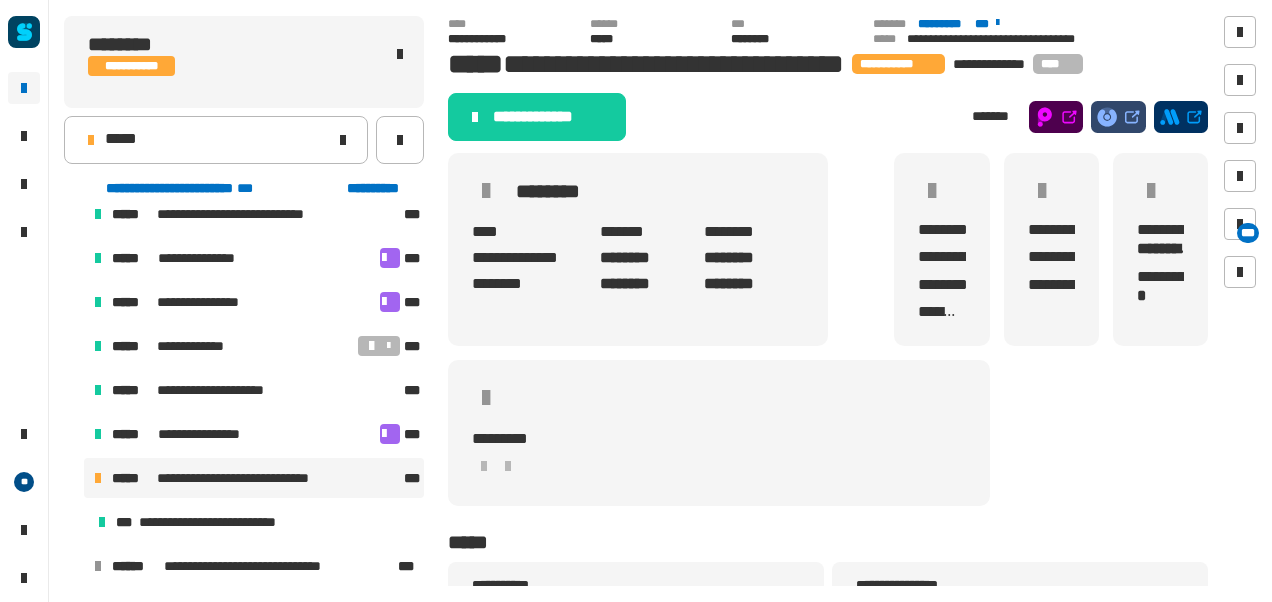 click on "**********" 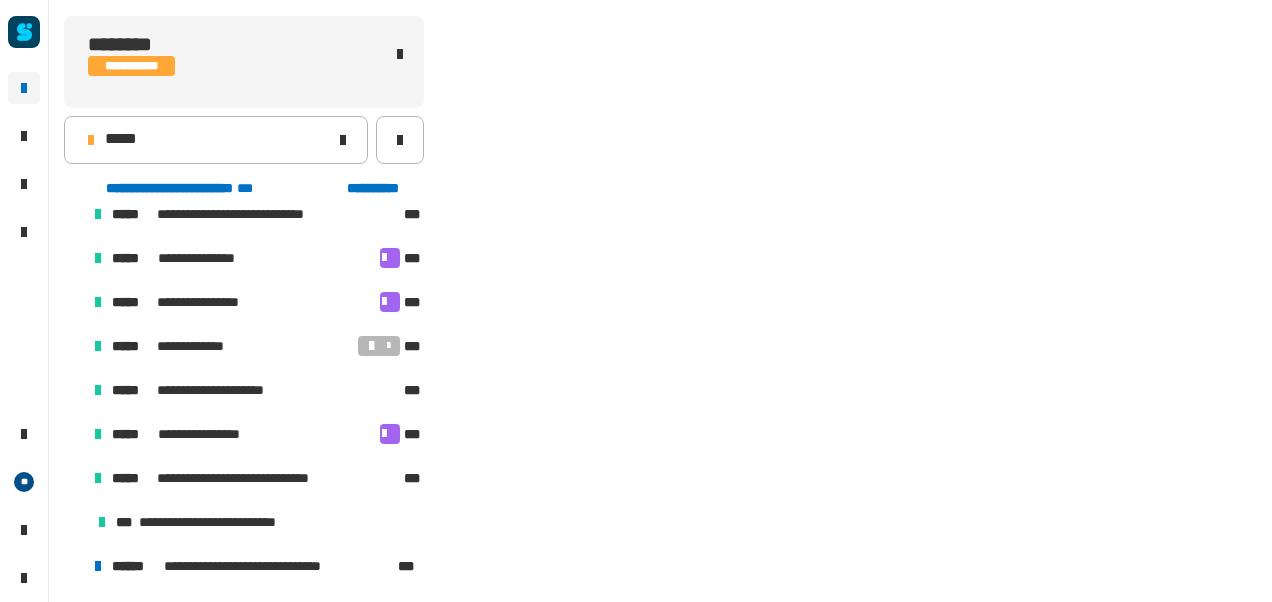 scroll, scrollTop: 194, scrollLeft: 0, axis: vertical 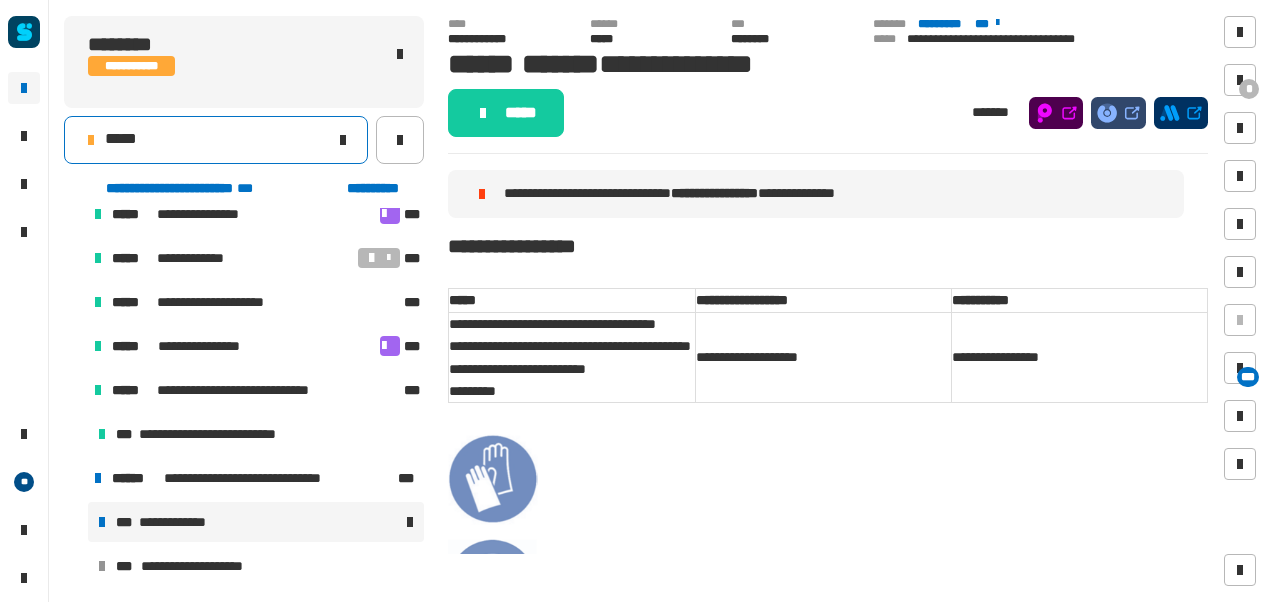 click on "*****" 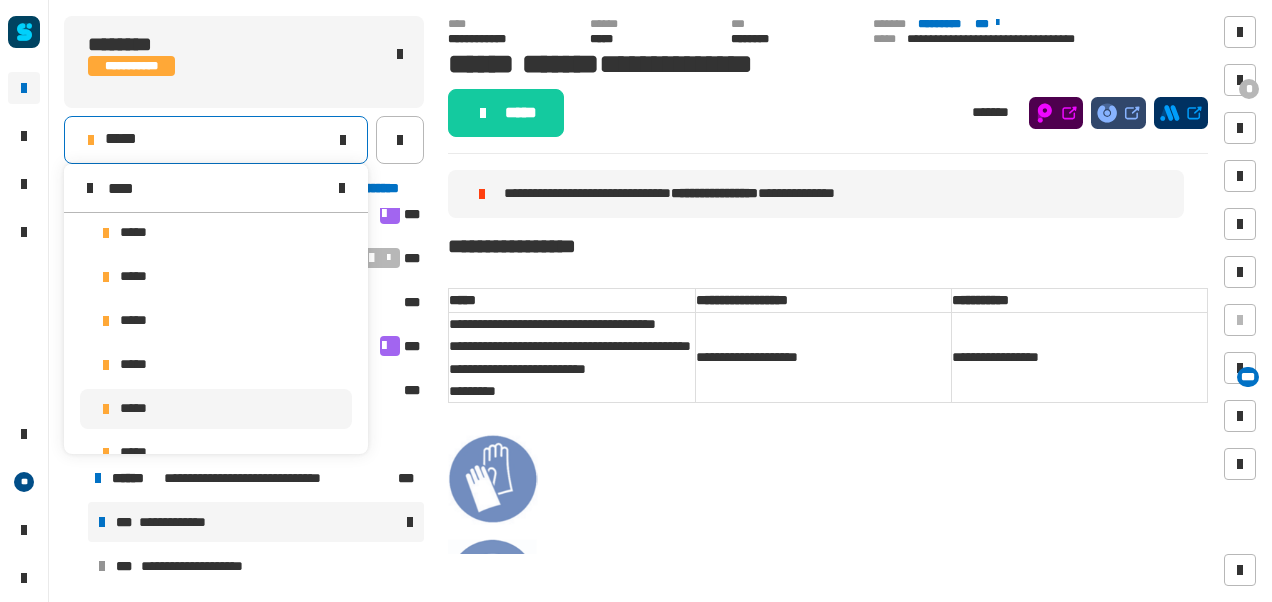scroll, scrollTop: 0, scrollLeft: 0, axis: both 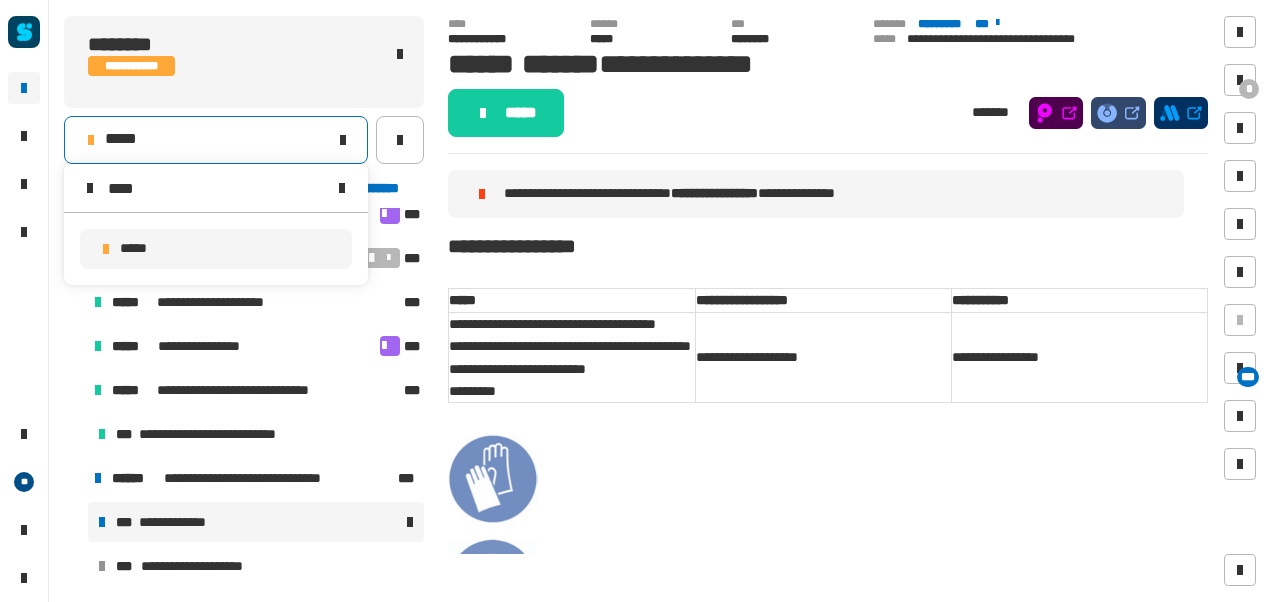 type on "****" 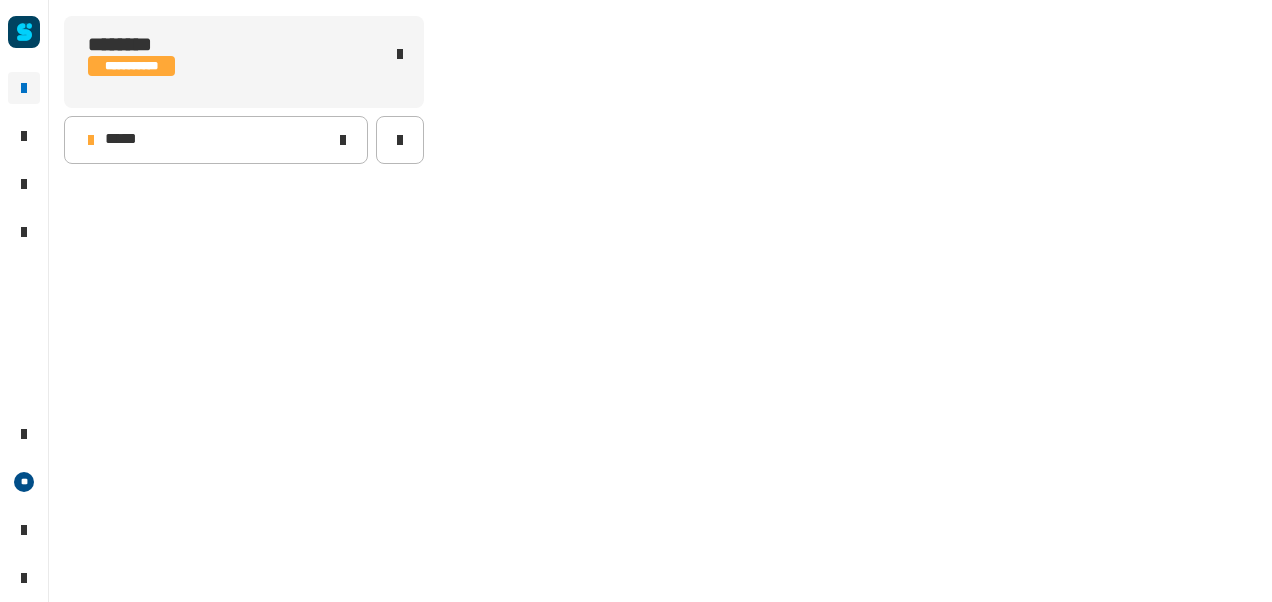 scroll, scrollTop: 0, scrollLeft: 0, axis: both 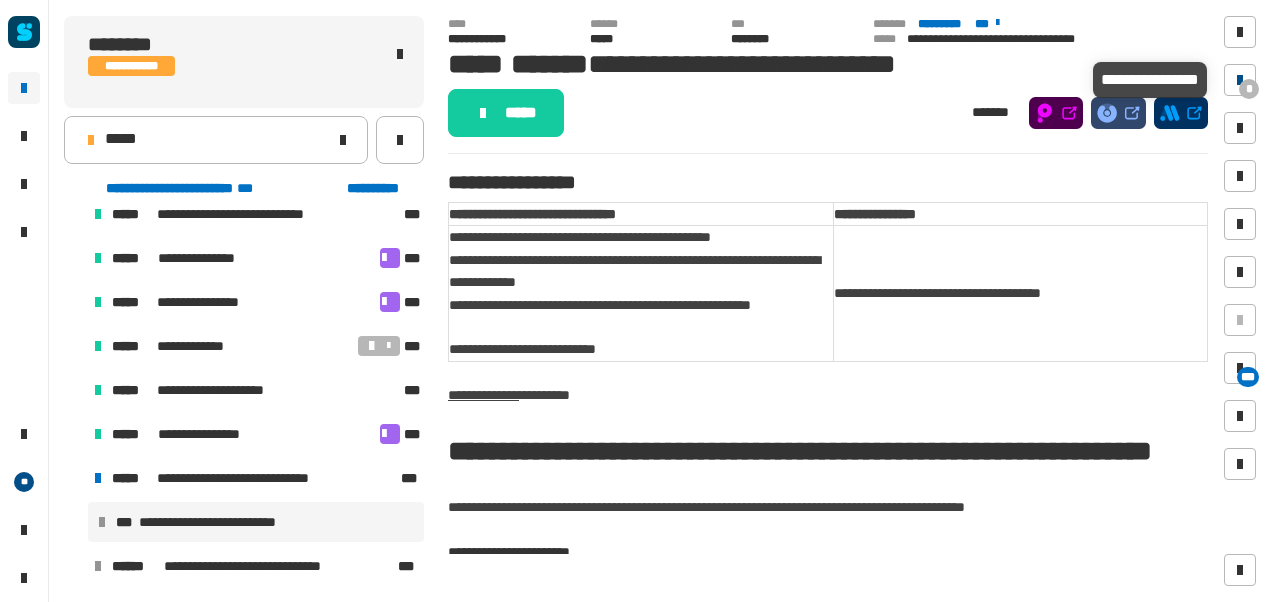 click at bounding box center [1240, 80] 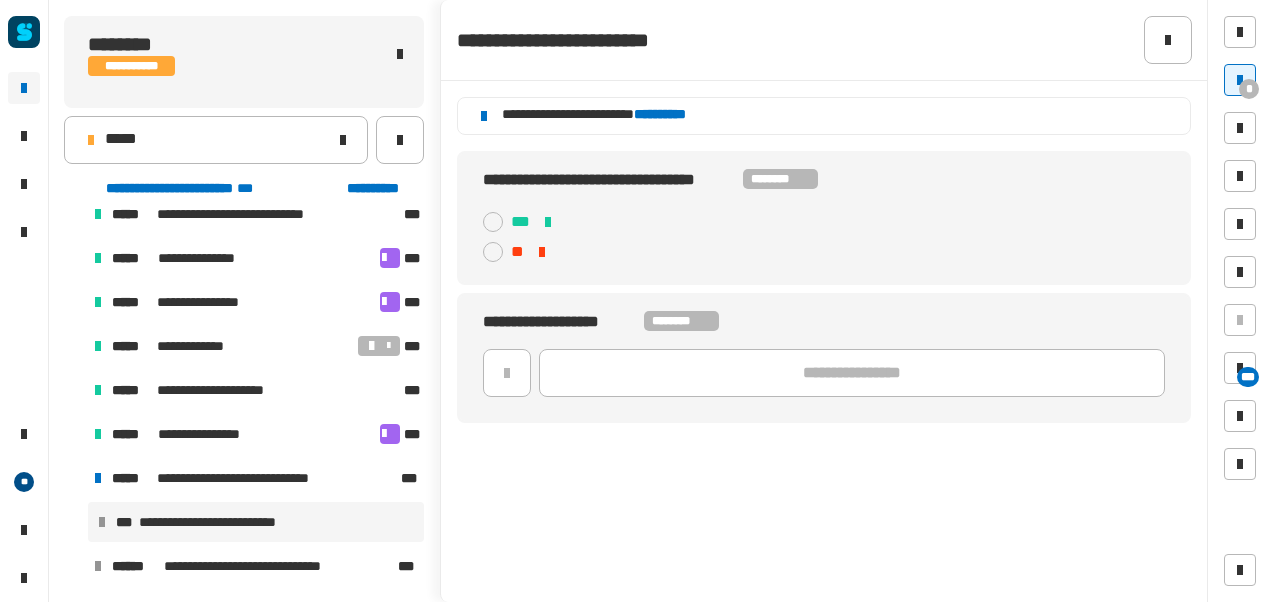 click on "**********" 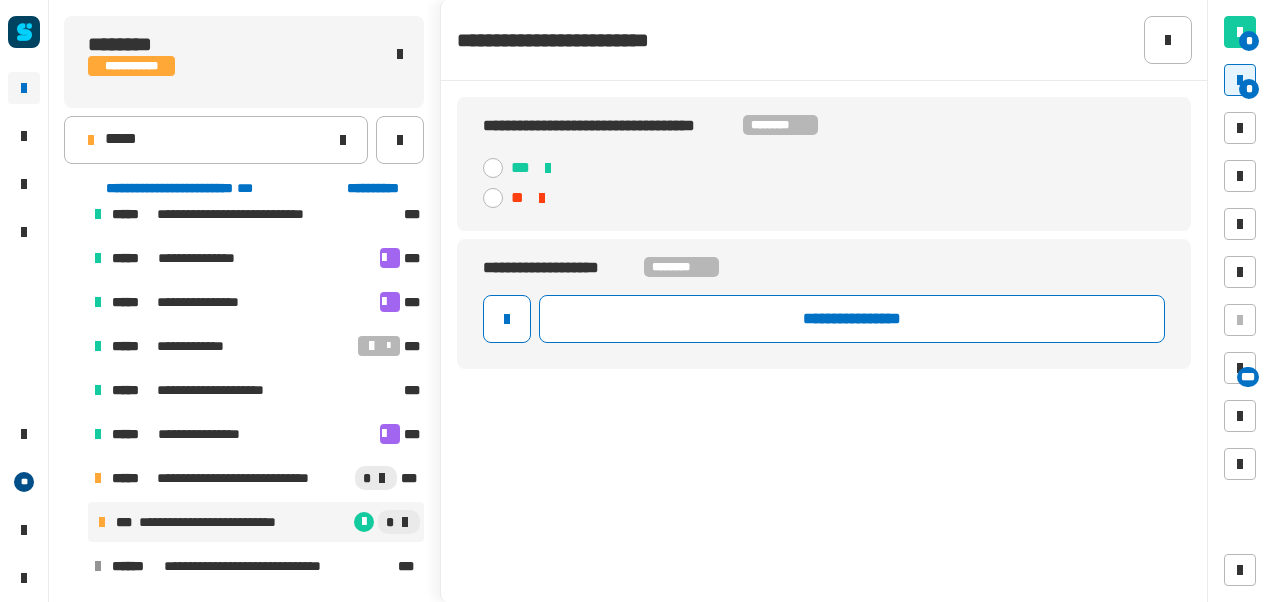 click 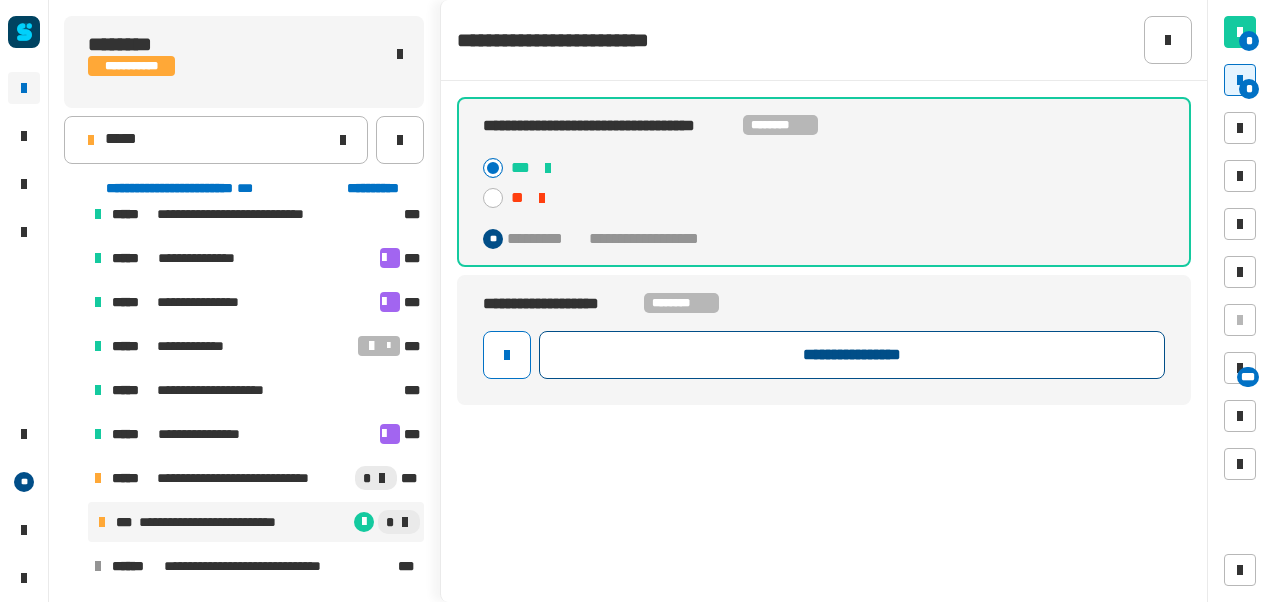 click on "**********" 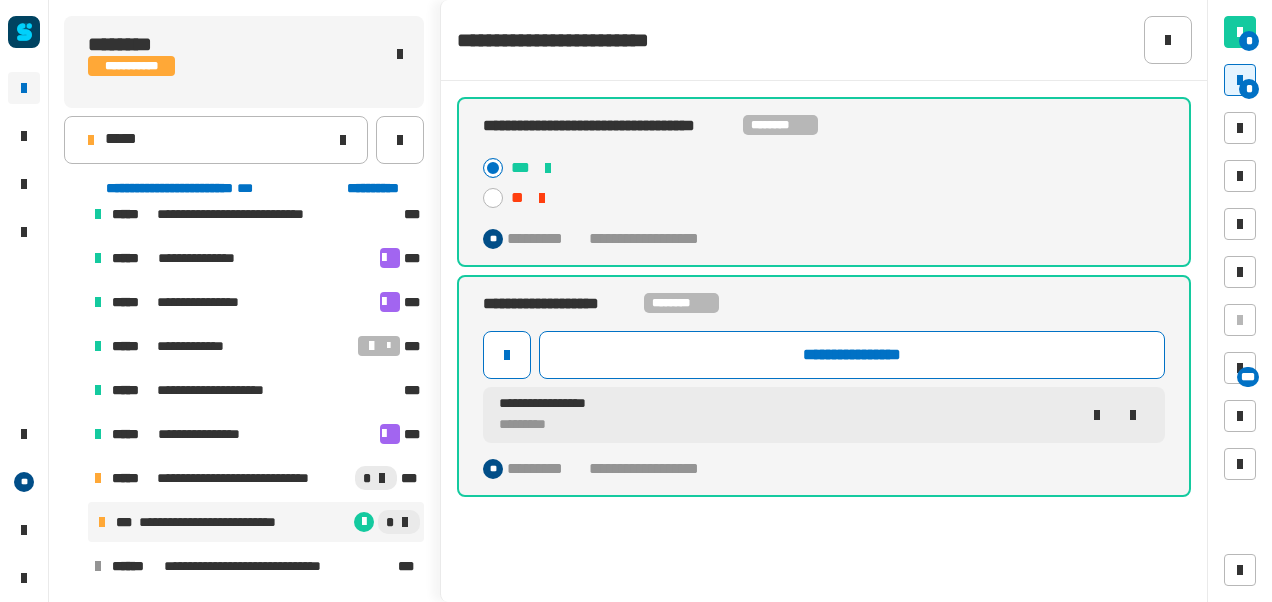 drag, startPoint x: 1258, startPoint y: 73, endPoint x: 1246, endPoint y: 75, distance: 12.165525 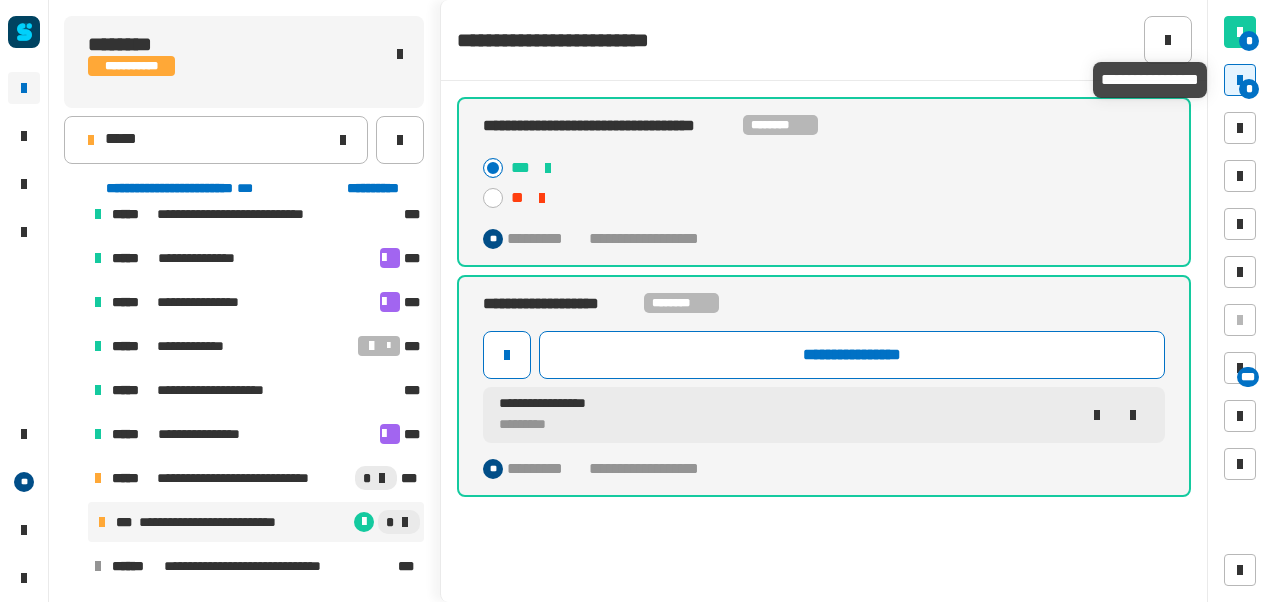 click at bounding box center [1240, 80] 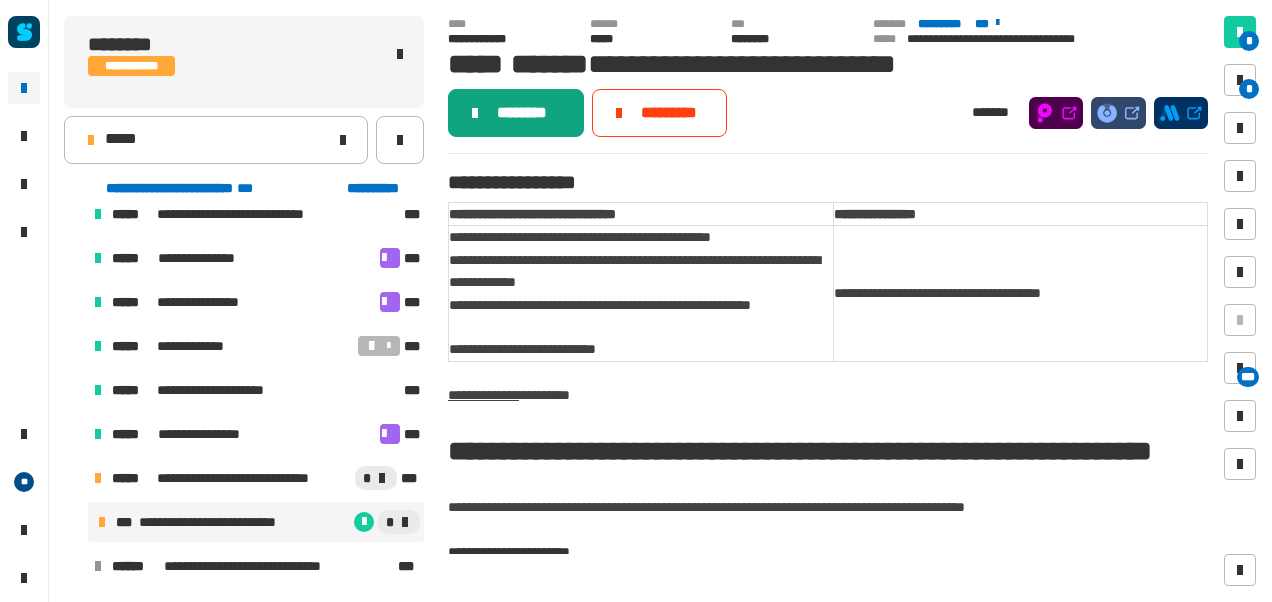 click on "********" 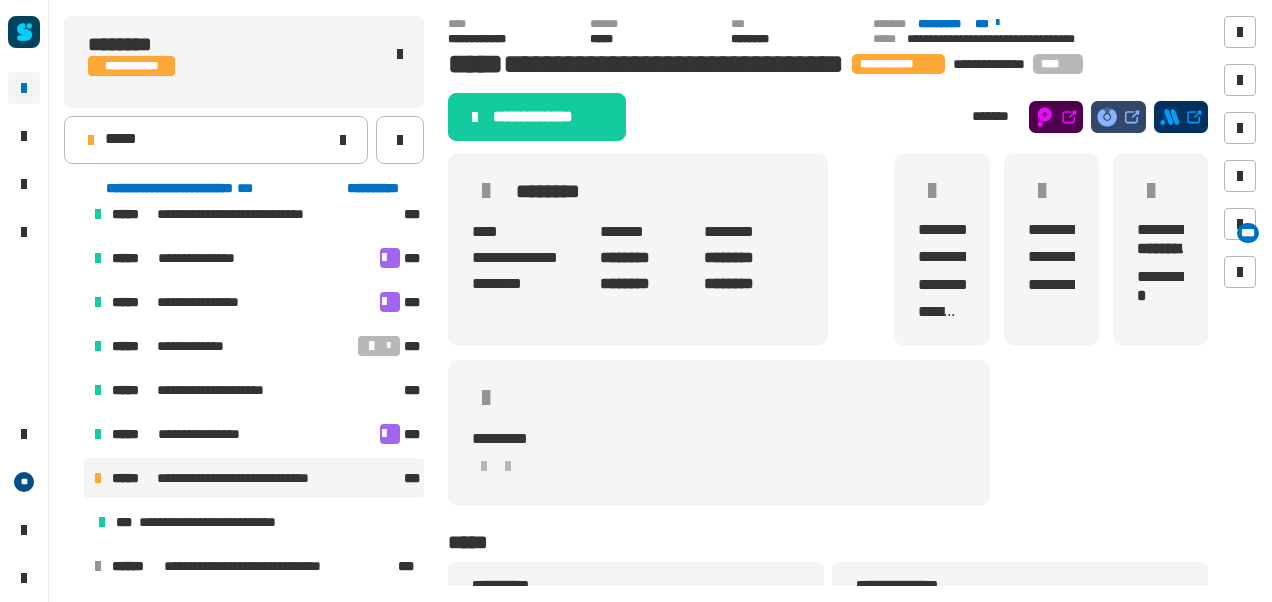 click on "**********" 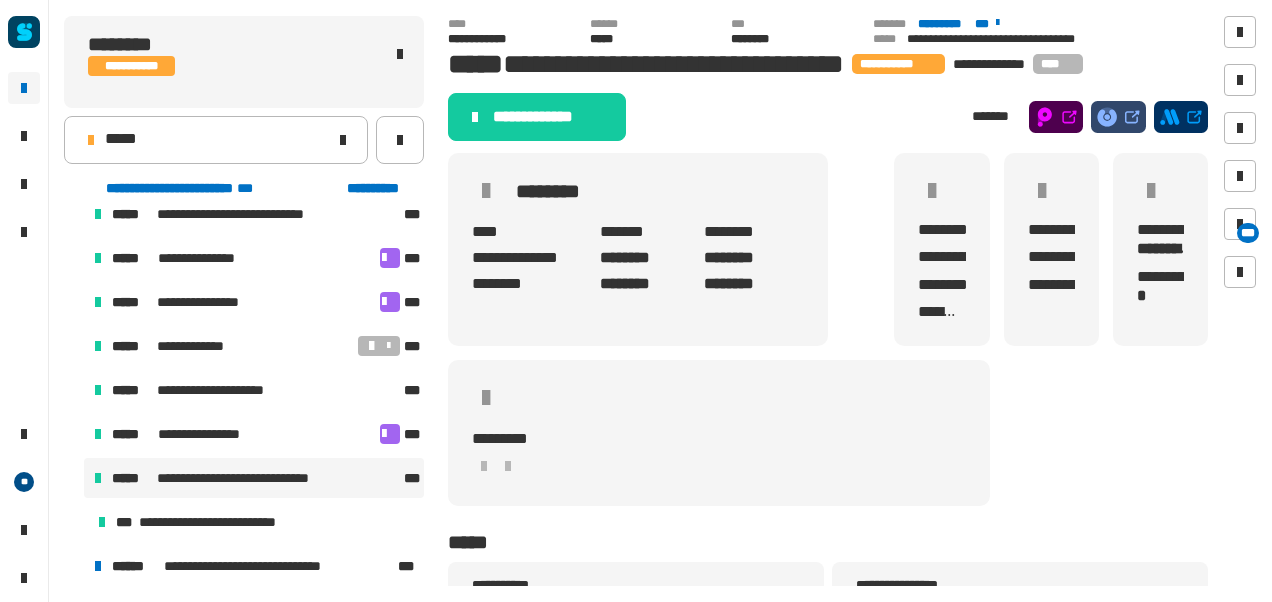 scroll, scrollTop: 194, scrollLeft: 0, axis: vertical 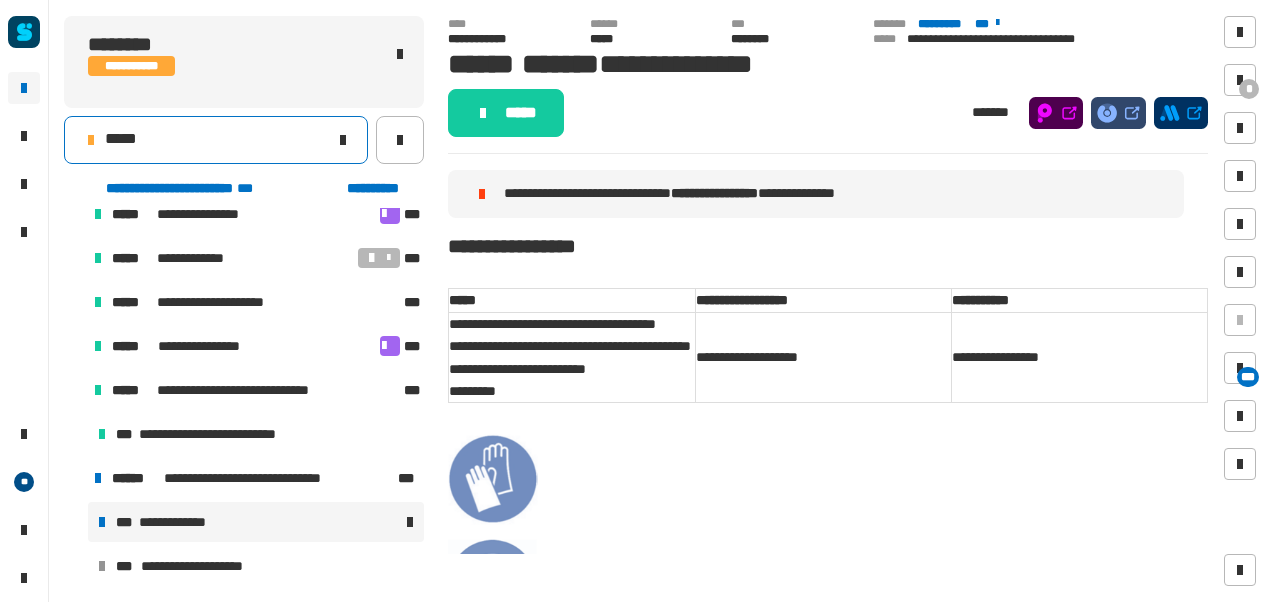 click on "*****" 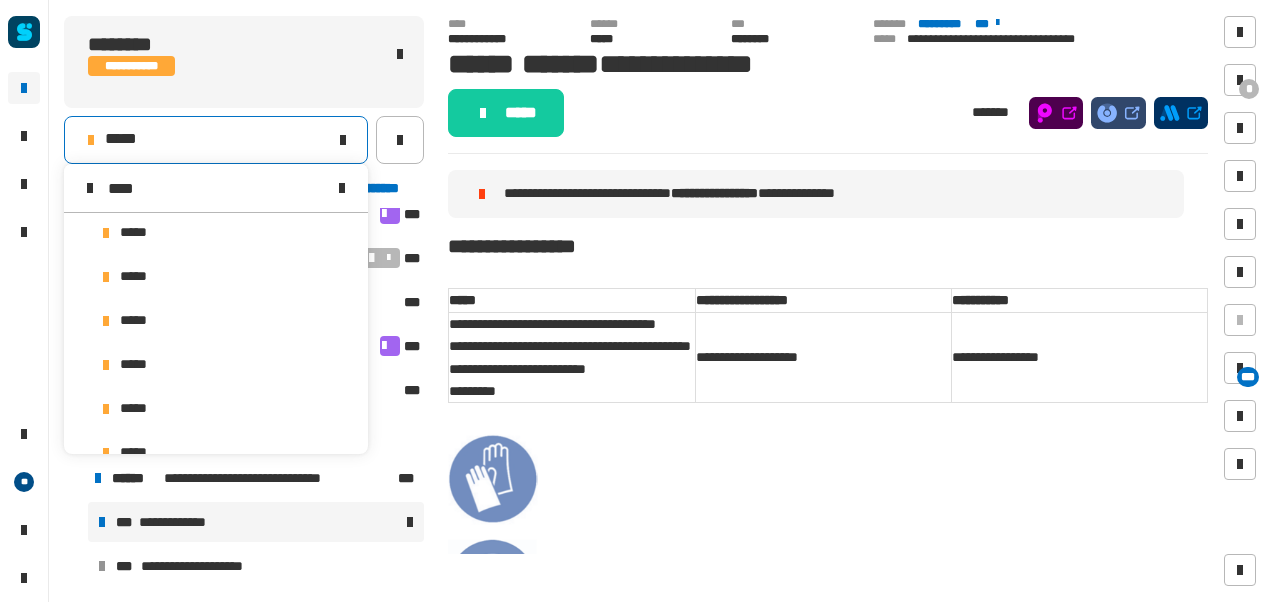 scroll, scrollTop: 0, scrollLeft: 0, axis: both 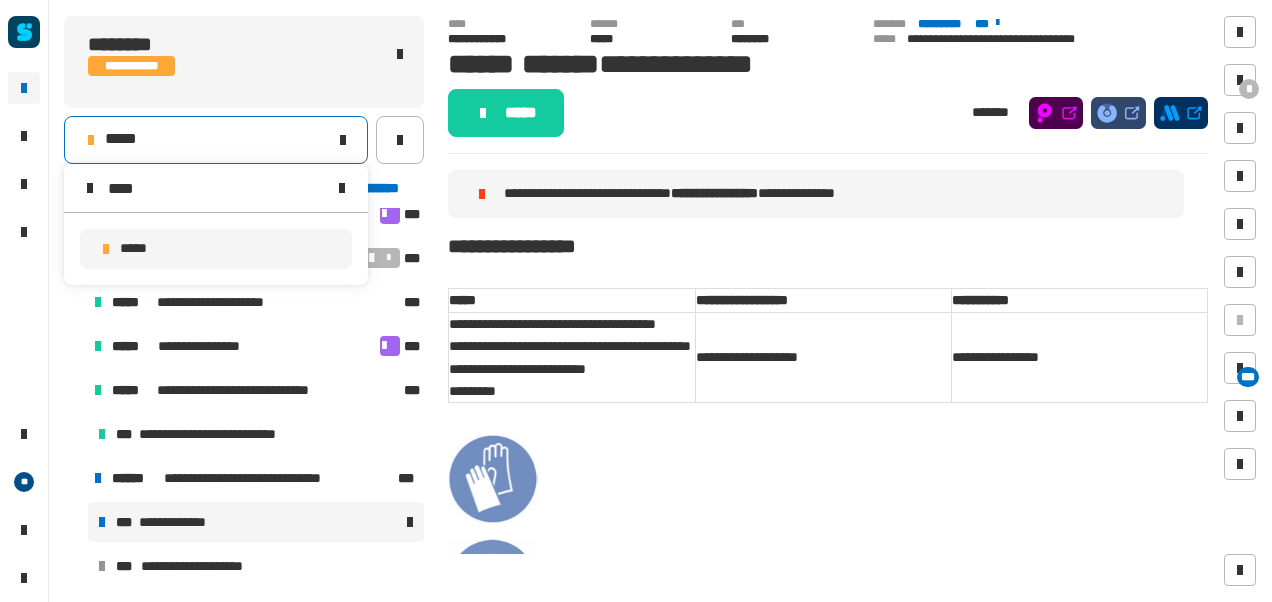 type on "****" 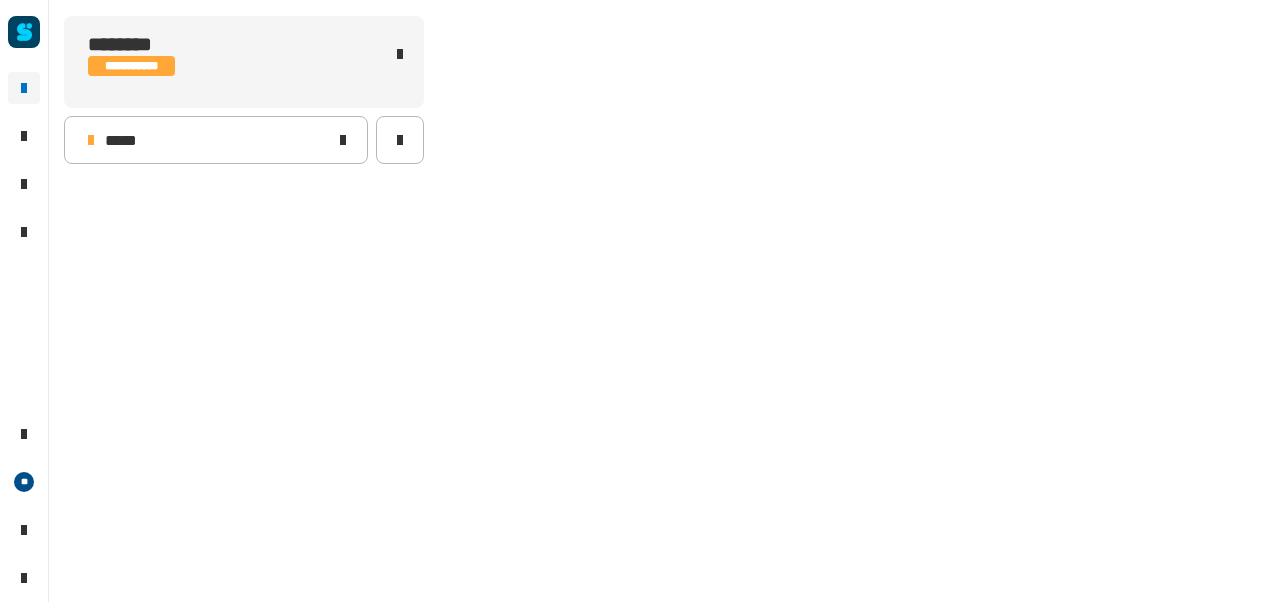 scroll, scrollTop: 0, scrollLeft: 0, axis: both 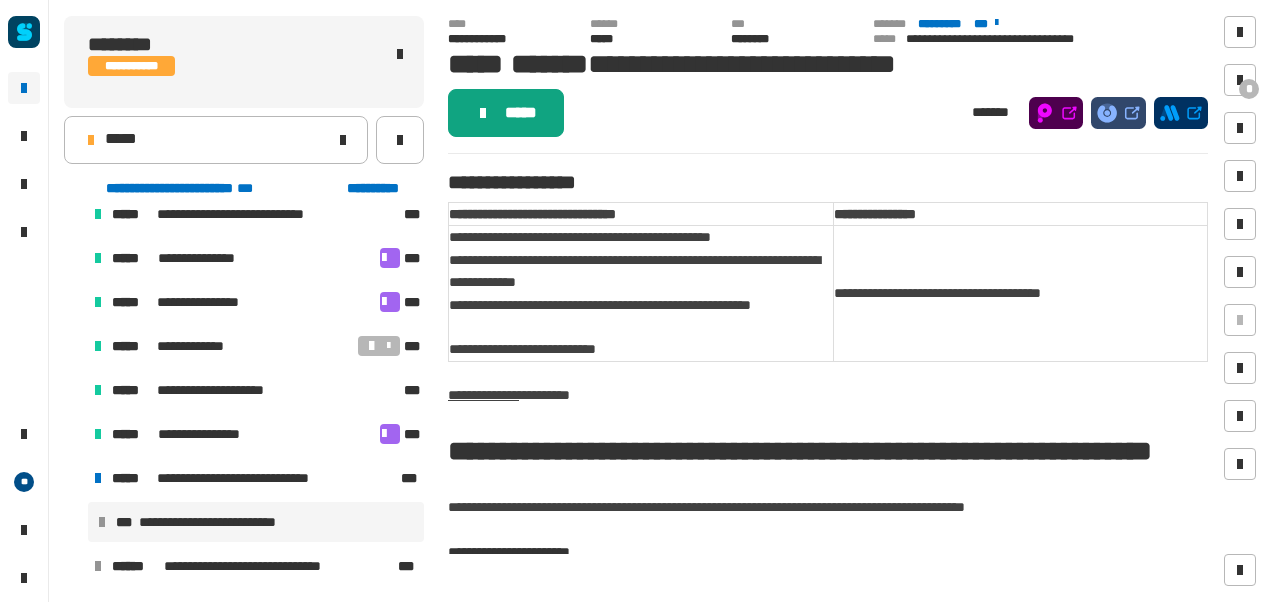 click on "*****" 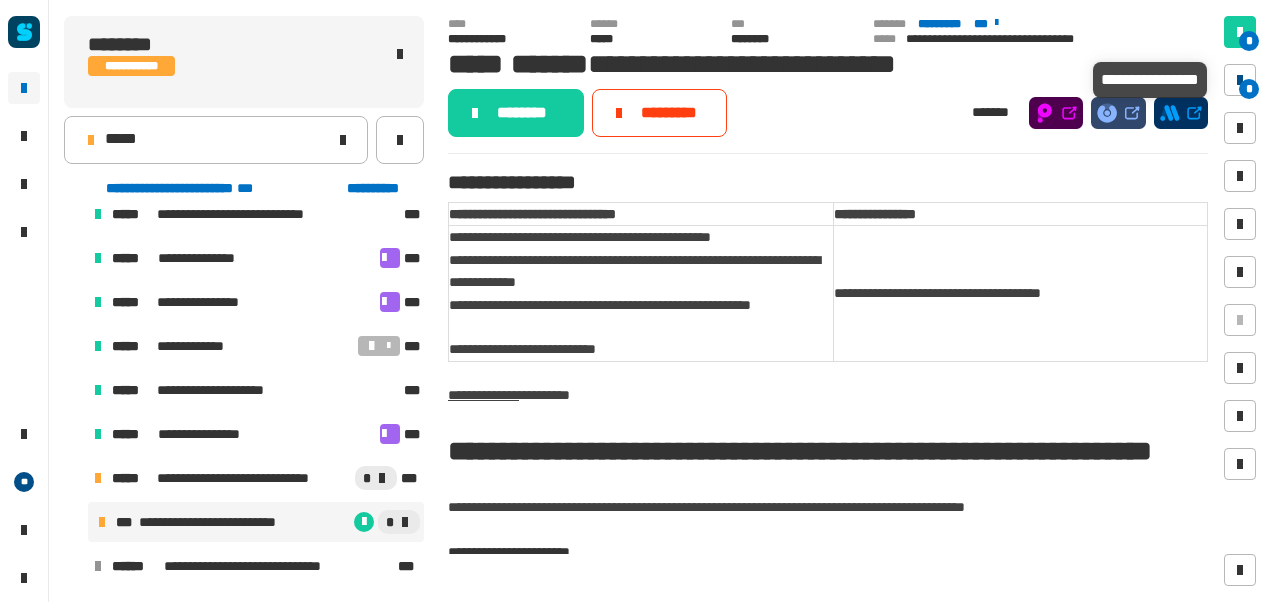 click on "*" at bounding box center (1249, 89) 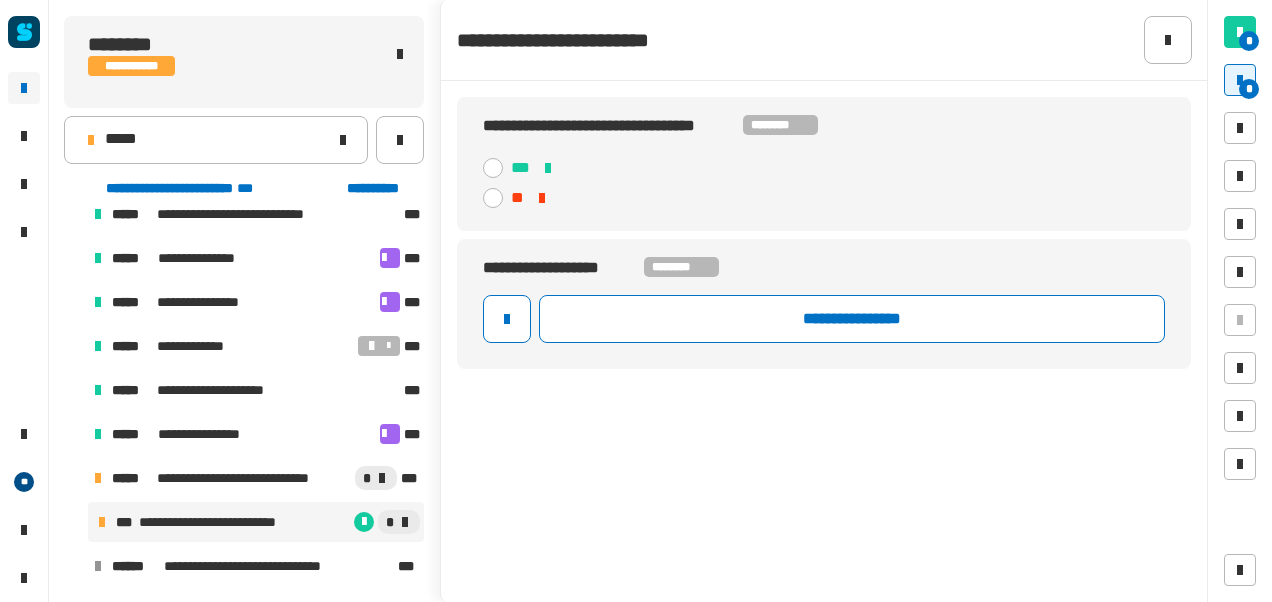 click 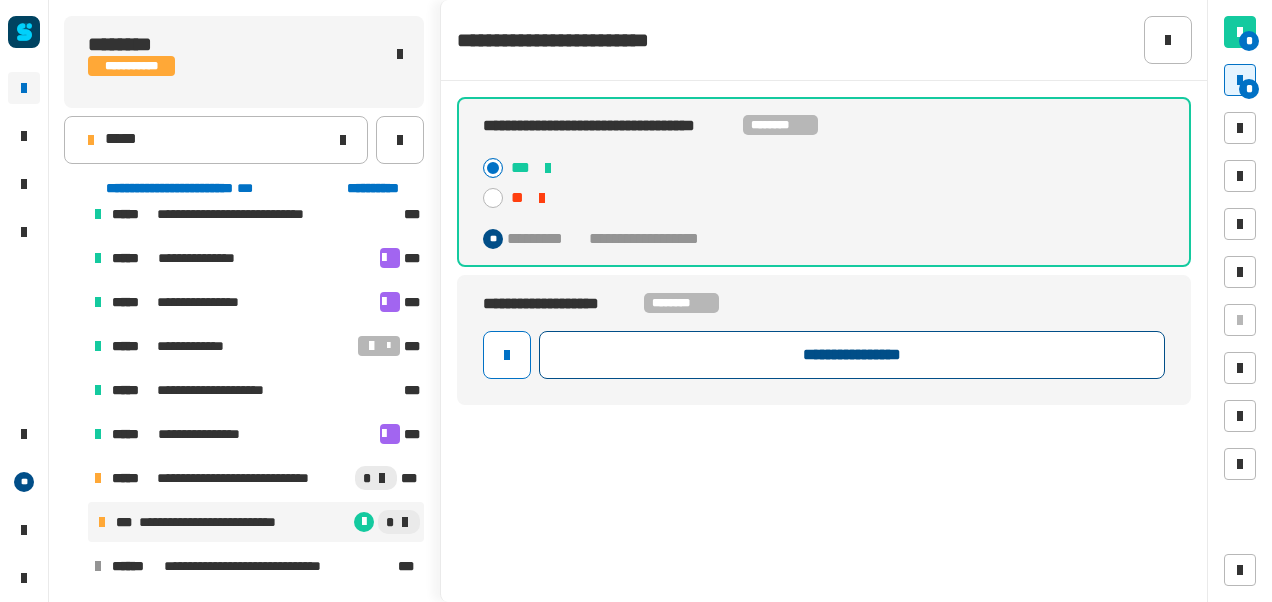 click on "**********" 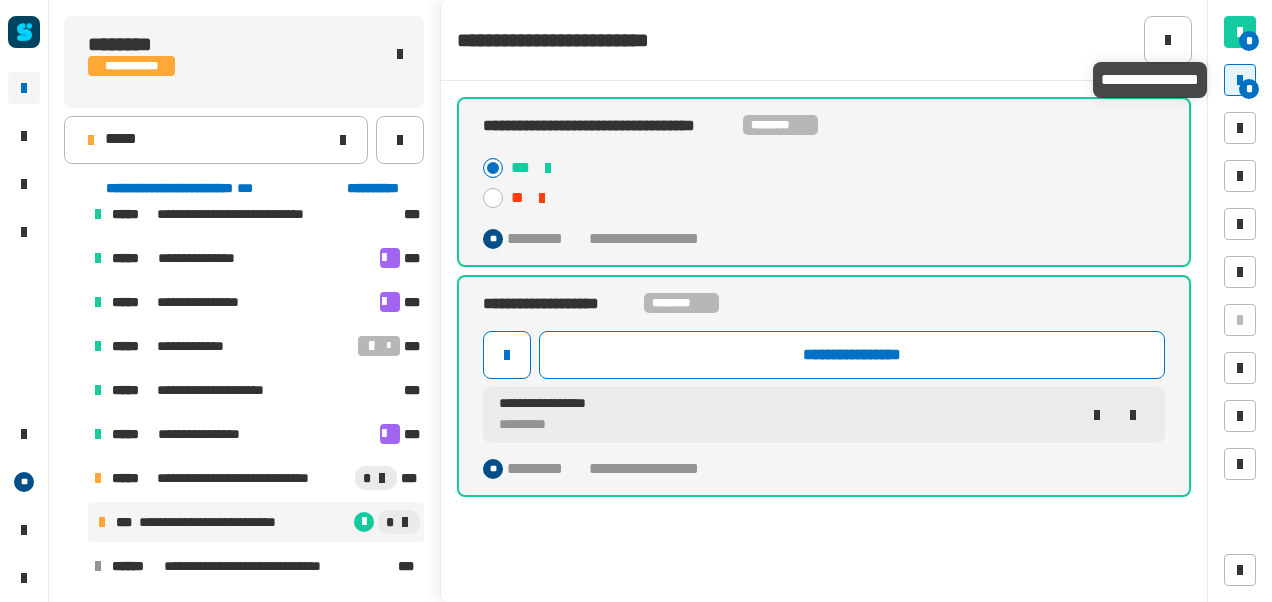 click at bounding box center [1240, 80] 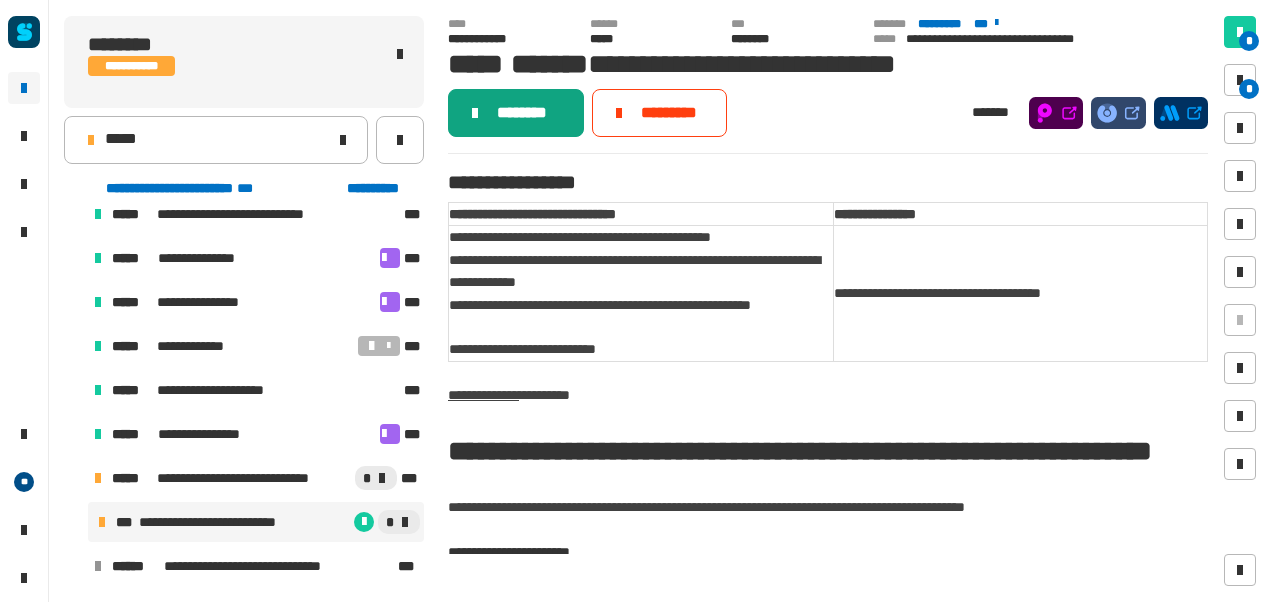 click on "********" 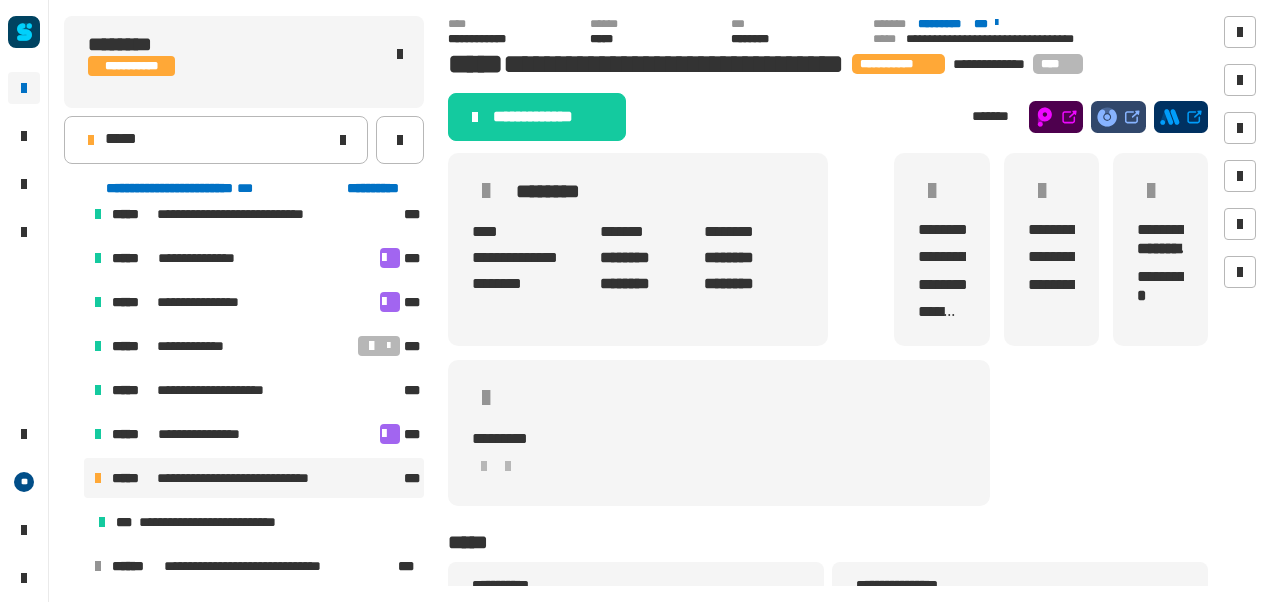 click on "**********" 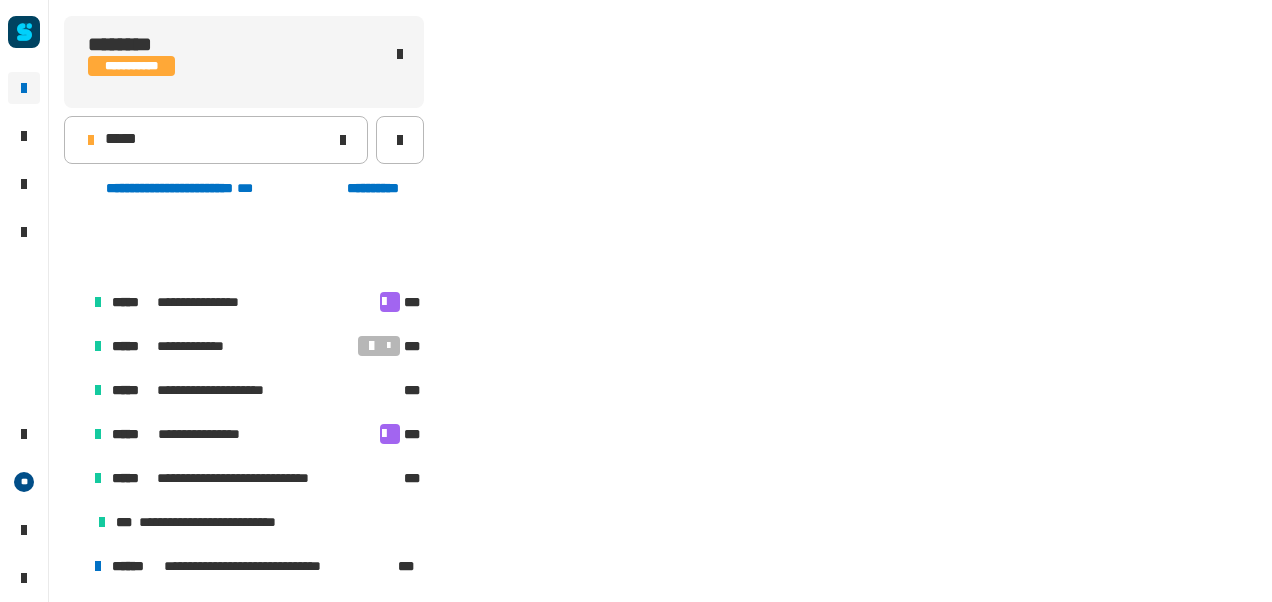 scroll, scrollTop: 194, scrollLeft: 0, axis: vertical 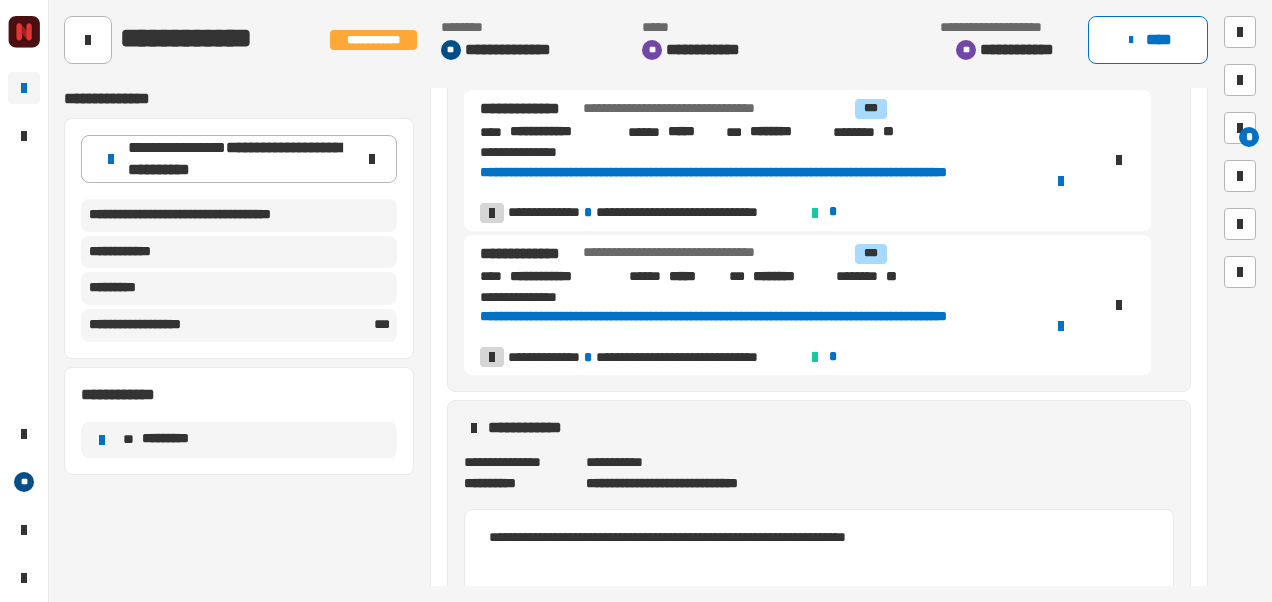 click on "**********" 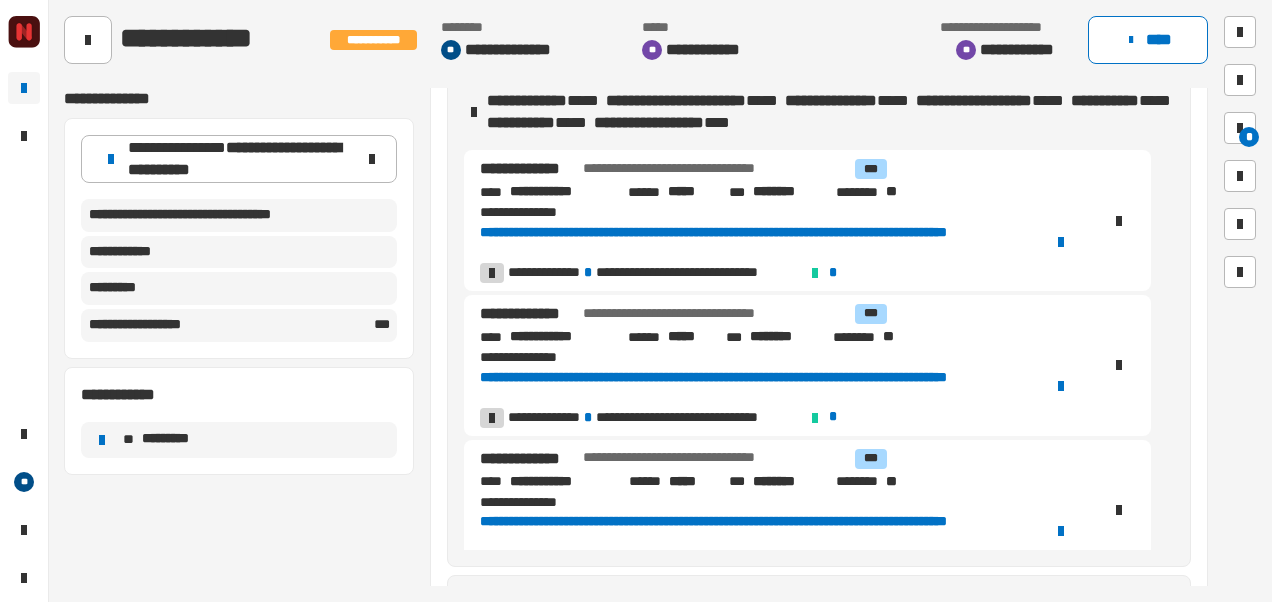 scroll, scrollTop: 435, scrollLeft: 0, axis: vertical 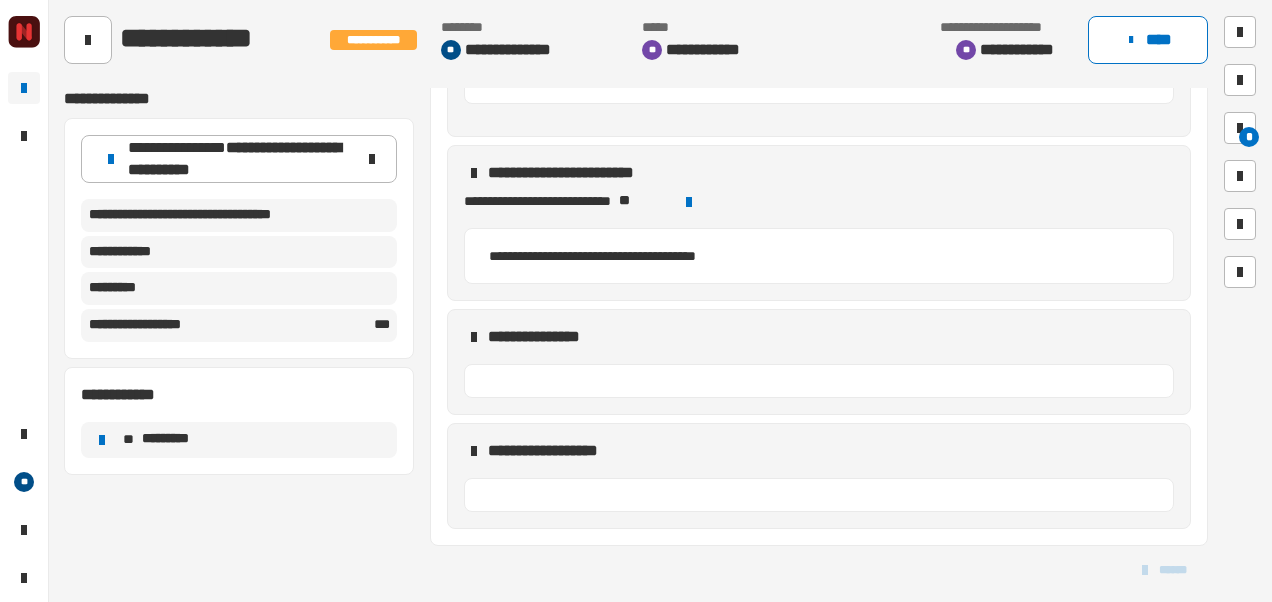click on "**********" 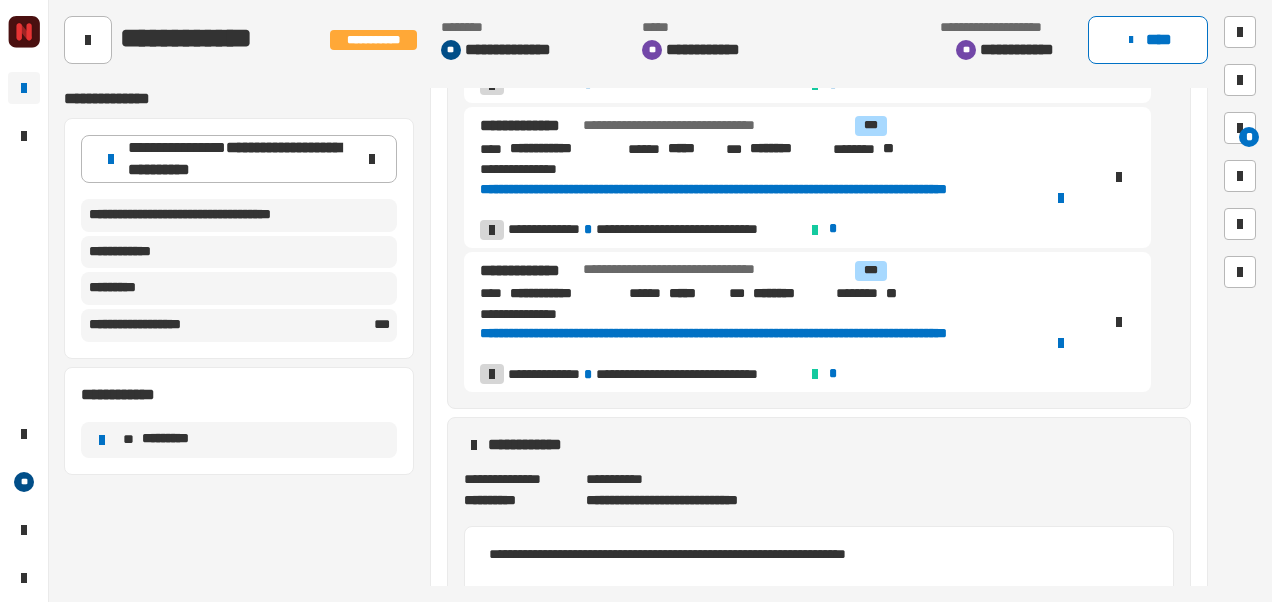 scroll, scrollTop: 484, scrollLeft: 0, axis: vertical 